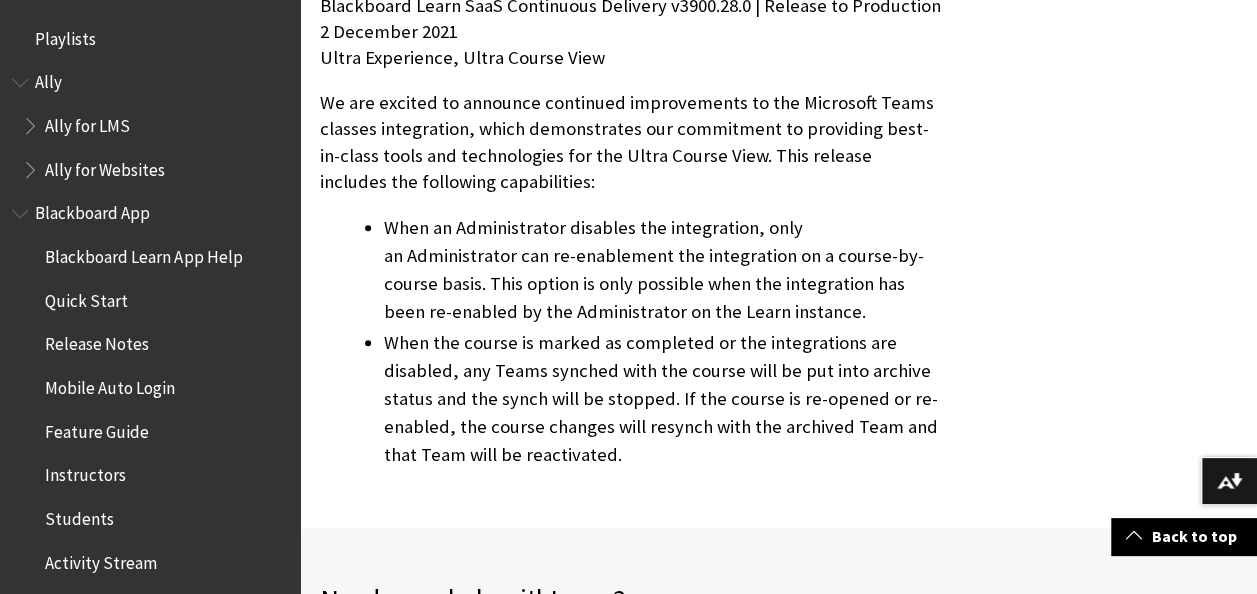 scroll, scrollTop: 552, scrollLeft: 0, axis: vertical 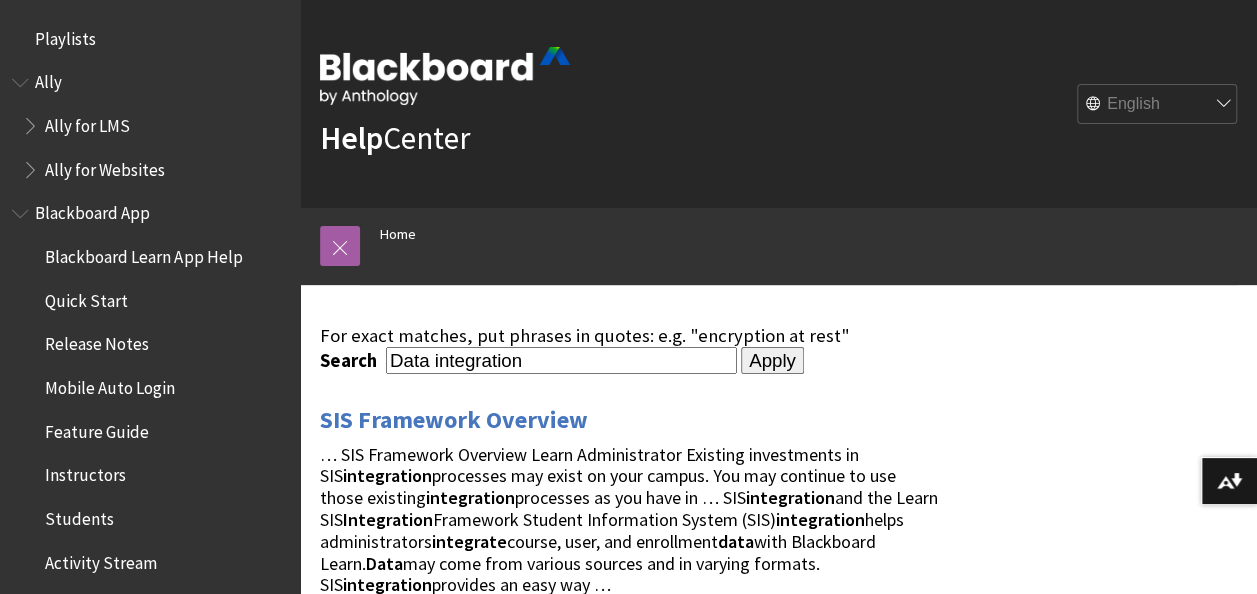 click on "Data integration" at bounding box center (561, 360) 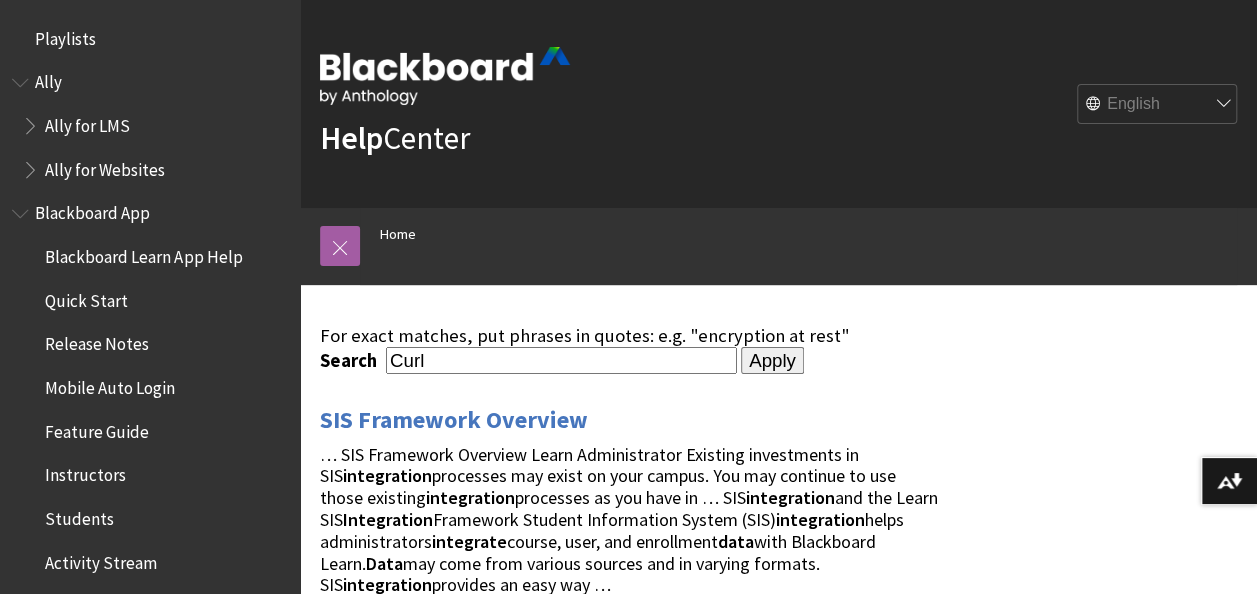 type on "Curl" 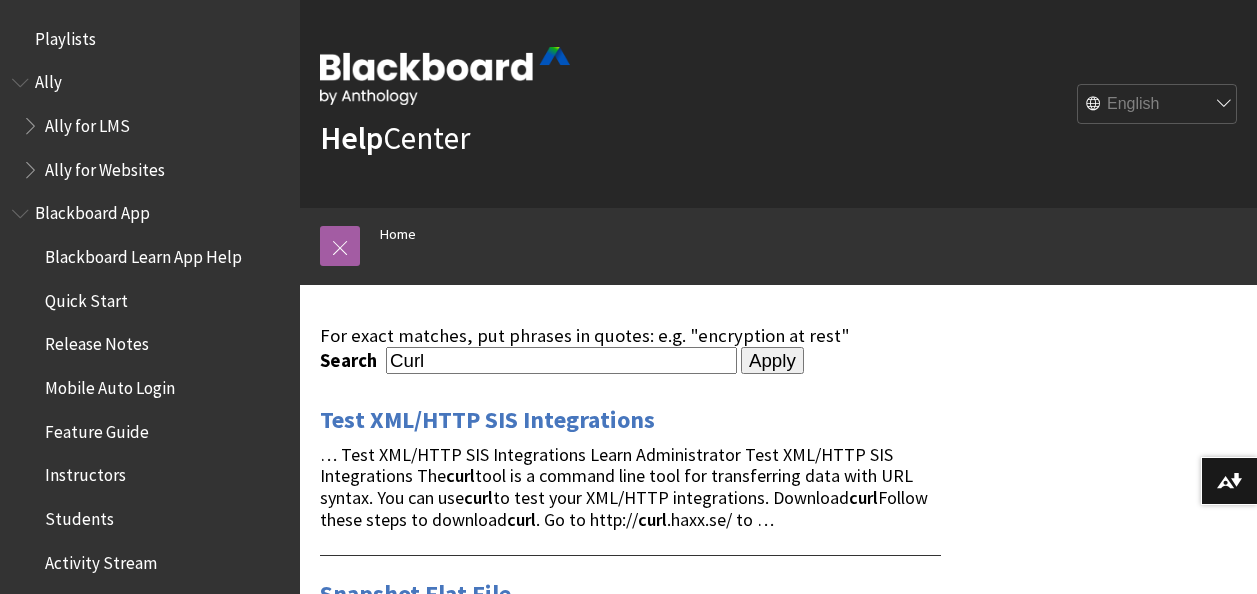scroll, scrollTop: 0, scrollLeft: 0, axis: both 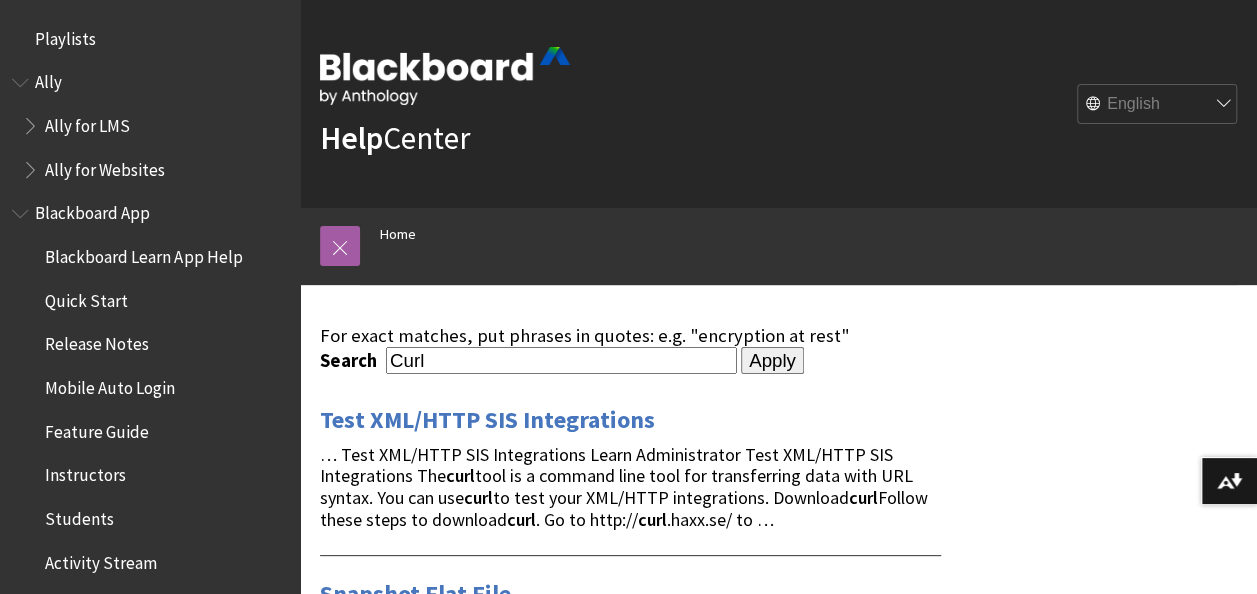 click on "For exact matches, put phrases in quotes: e.g. "encryption at rest"
Search
Curl
Apply
Test XML/HTTP SIS Integrations … Test XML/HTTP SIS Integrations Learn Administrator Test XML/HTTP SIS Integrations The  curl  tool is a command line tool for transferring data with URL syntax. You can use  curl  to test your XML/HTTP integrations. Download  curl  Follow these steps to download  curl . Go to http:// curl .haxx.se/ to …
Snapshot Flat File … are specific to the required task to be performed. Application server side posting to learn is accomplished by using  CURL  or similar application triggered by a cron or batch job:  curl  -k -w %{http_code} -H "Content-Type:text/plain" -u …
Automation Options Curl
Common Questions About SIS Integration cURL" at bounding box center (778, 657) 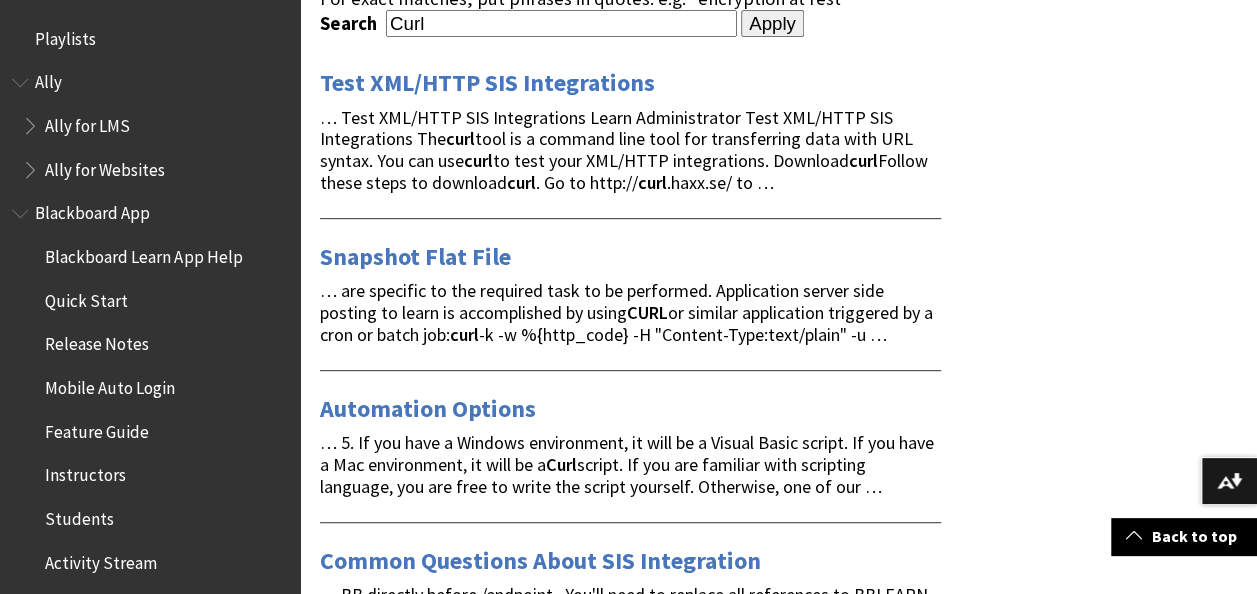 scroll, scrollTop: 340, scrollLeft: 0, axis: vertical 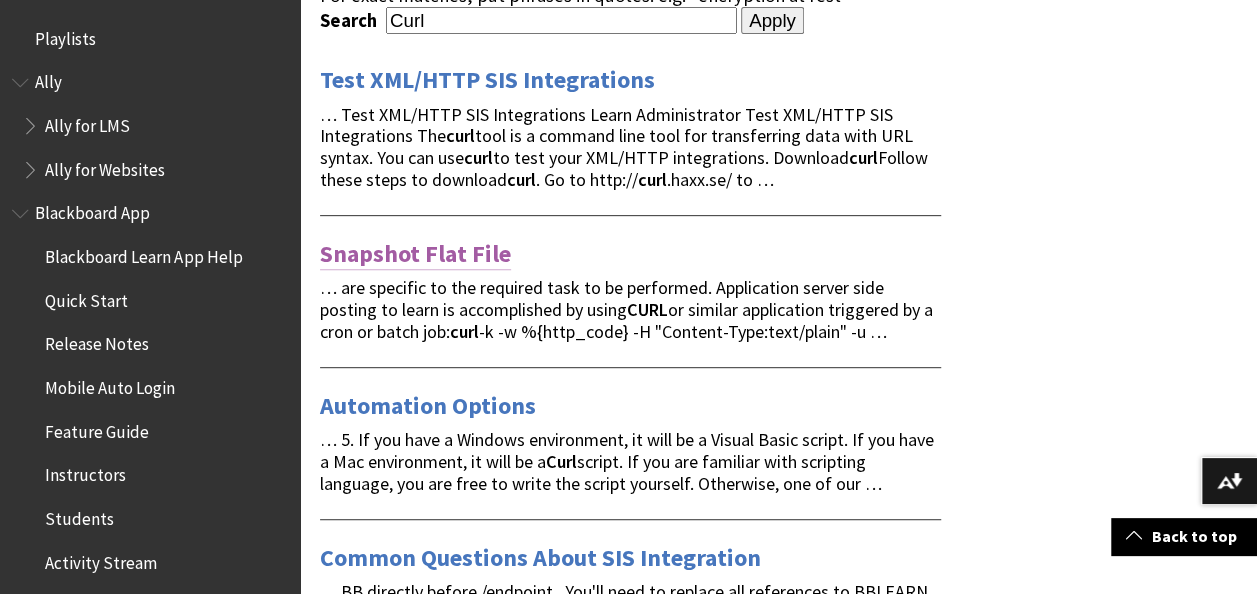 click on "Snapshot Flat File" at bounding box center (415, 254) 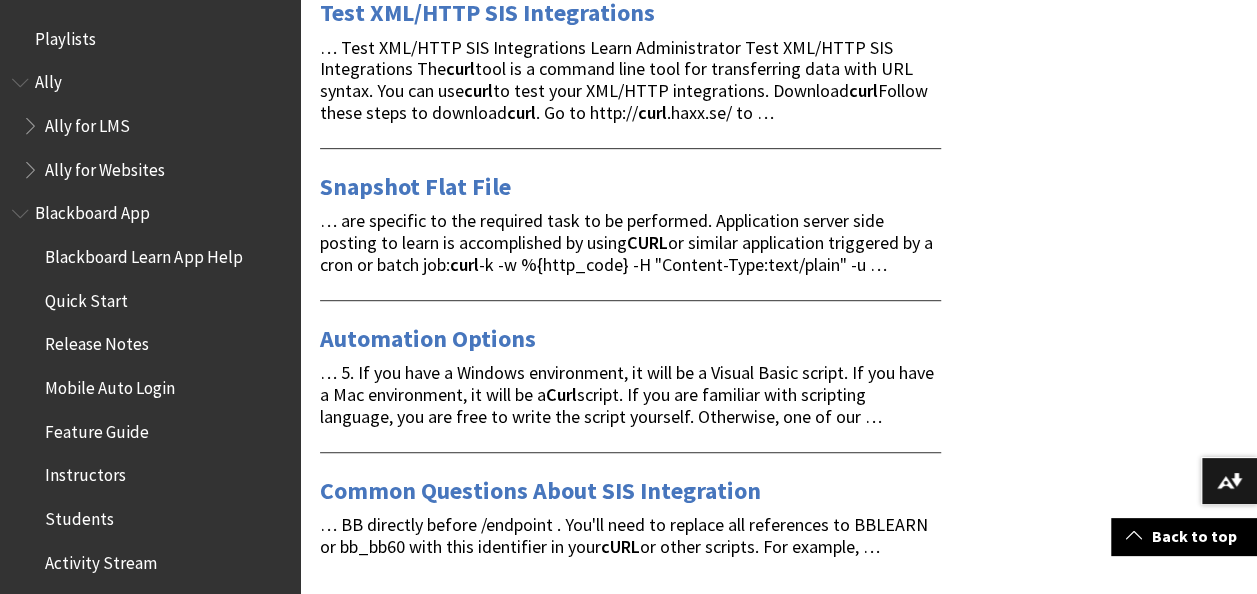 scroll, scrollTop: 408, scrollLeft: 0, axis: vertical 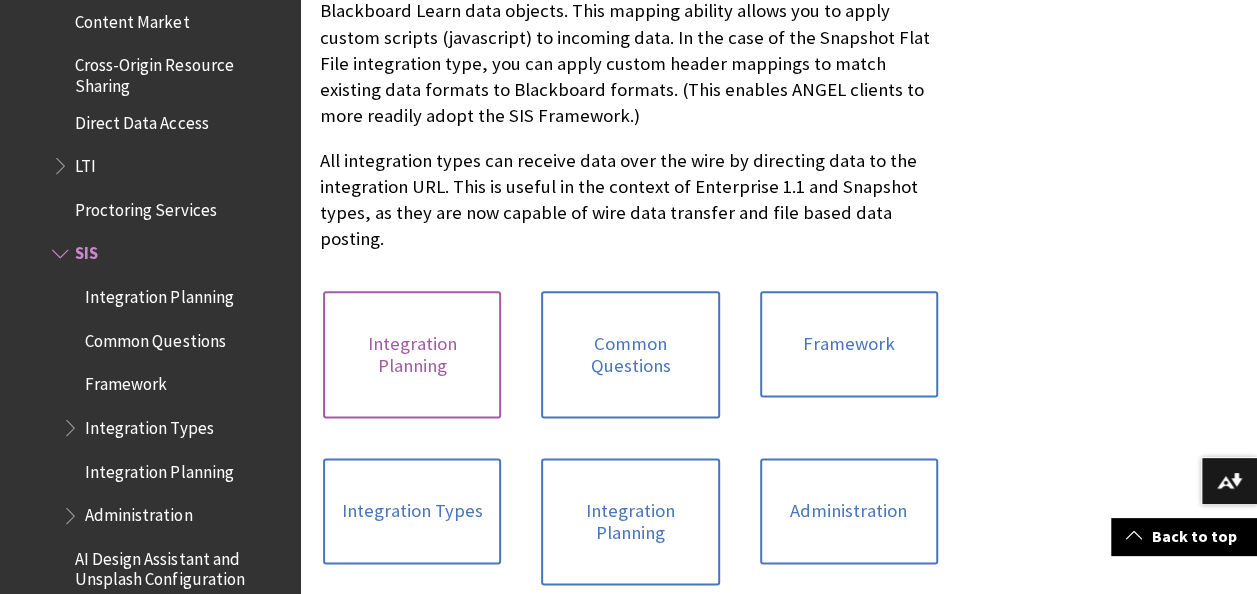 click on "Integration Planning" at bounding box center [412, 354] 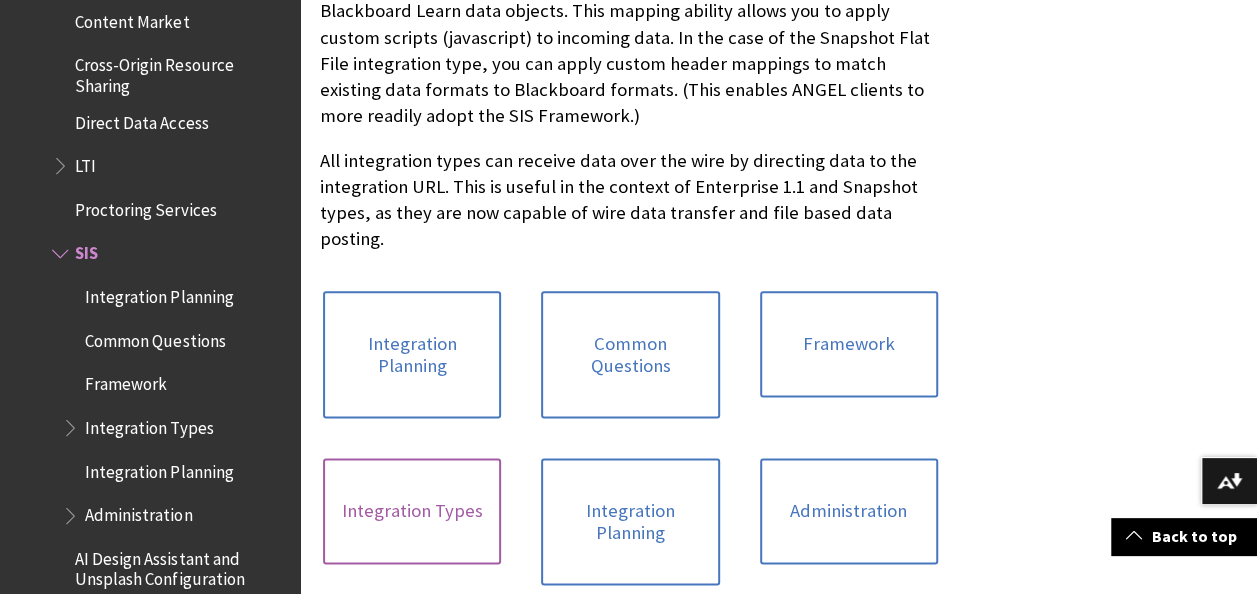 click on "Integration Types" at bounding box center [412, 511] 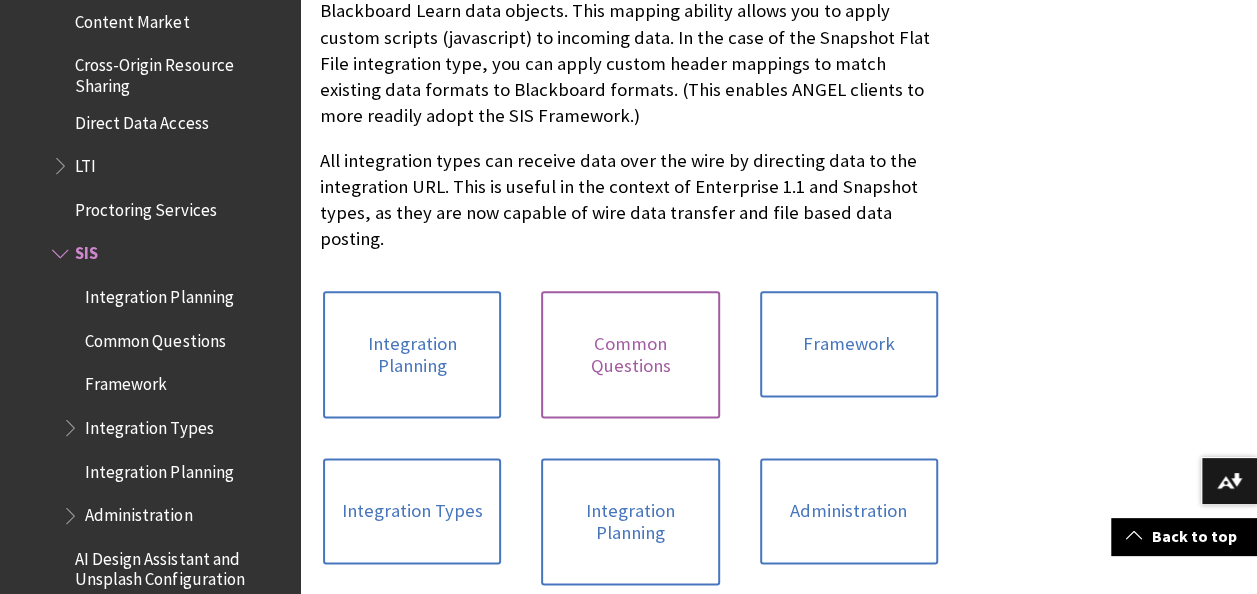 click on "Common Questions" at bounding box center (630, 354) 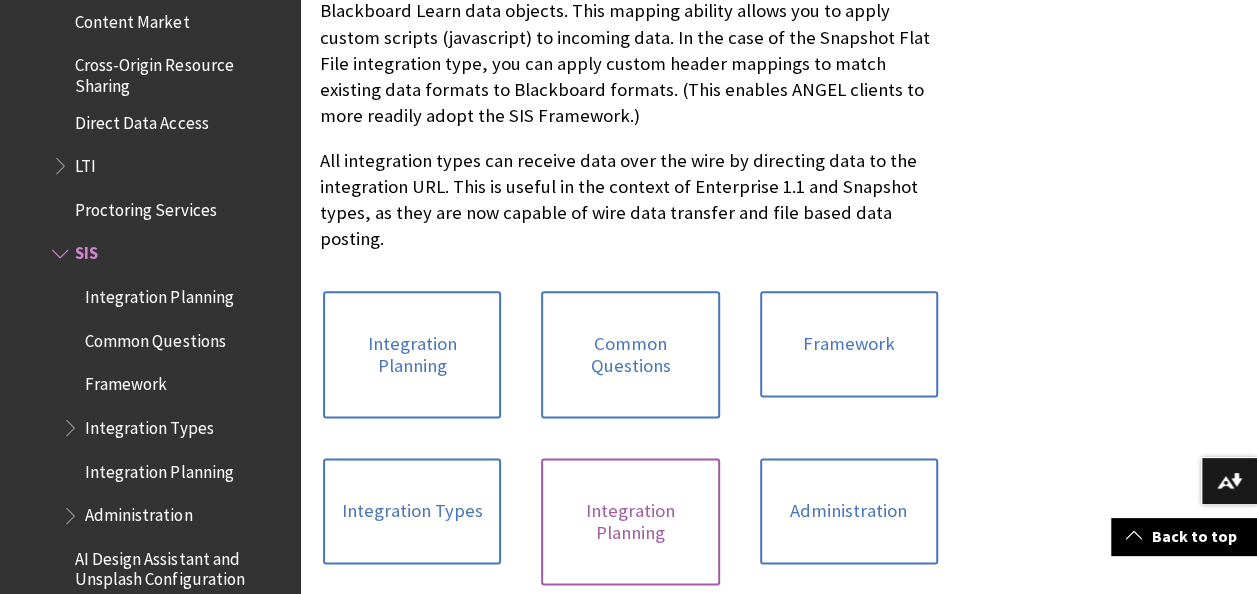 click on "Integration Planning" at bounding box center (630, 521) 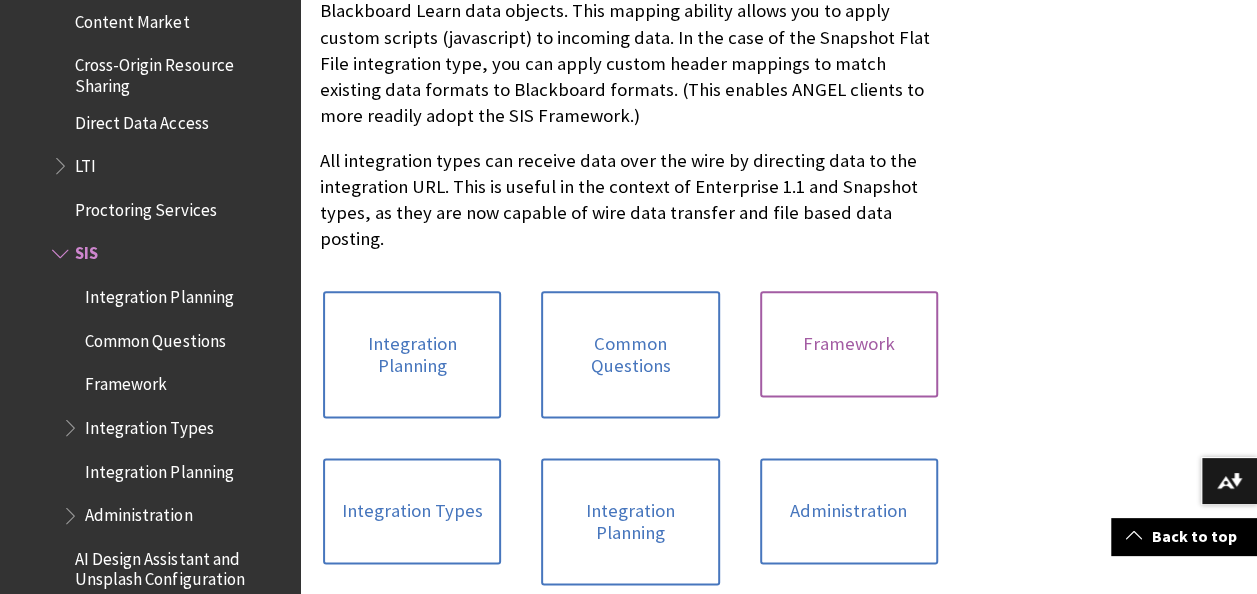 click on "Framework" at bounding box center (849, 344) 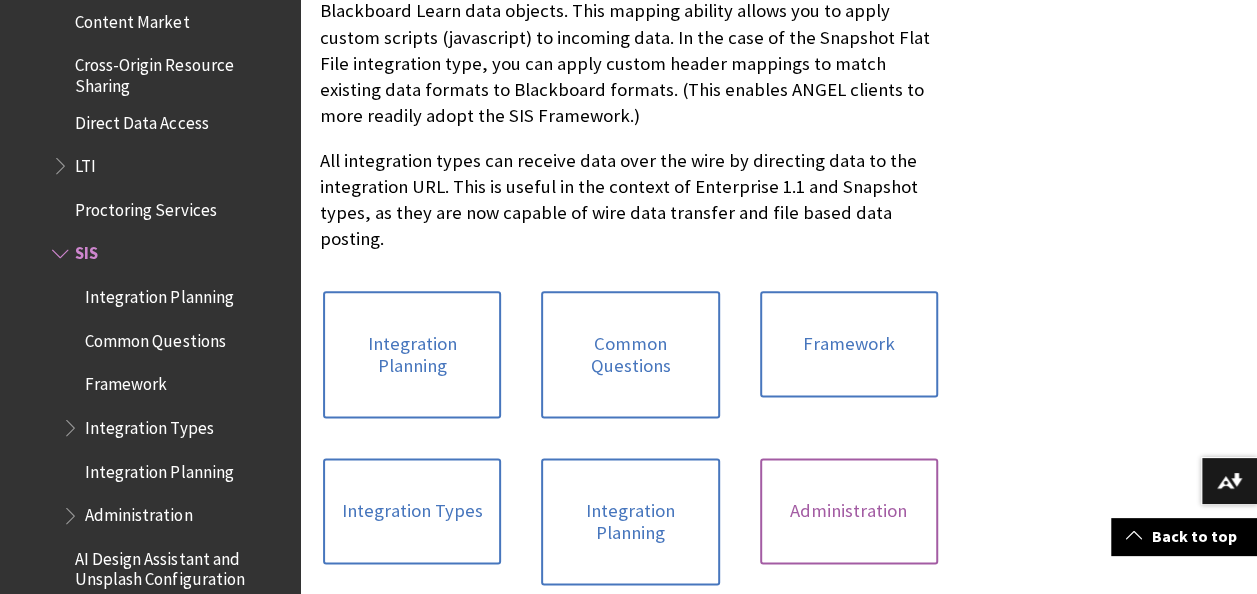 click on "Administration" at bounding box center (849, 511) 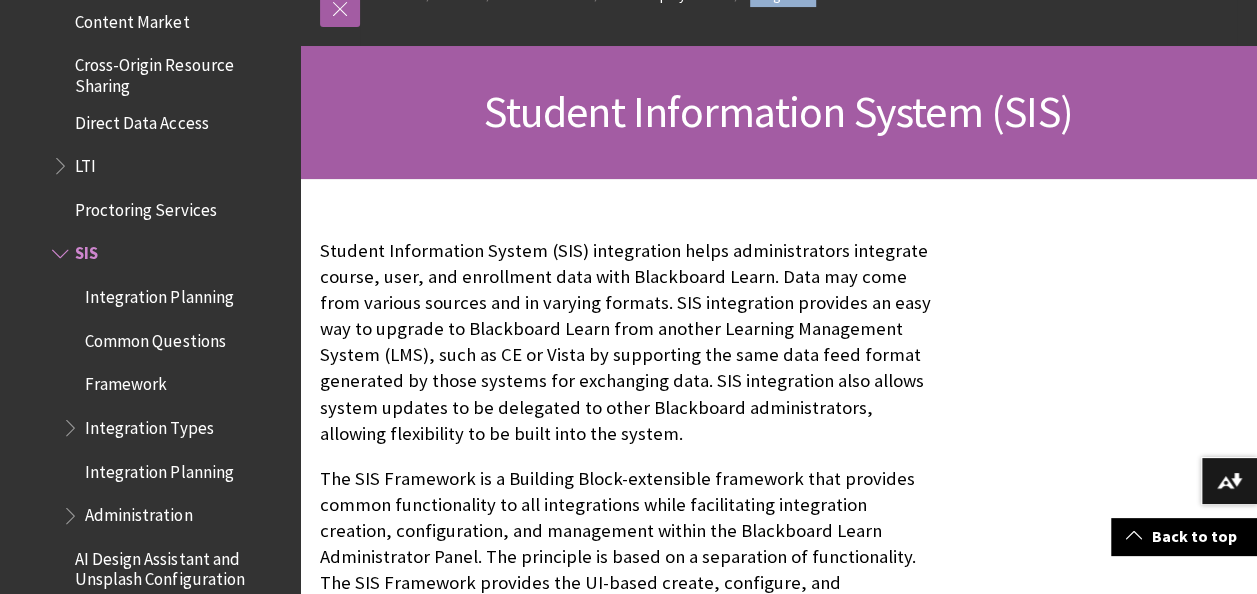 scroll, scrollTop: 290, scrollLeft: 0, axis: vertical 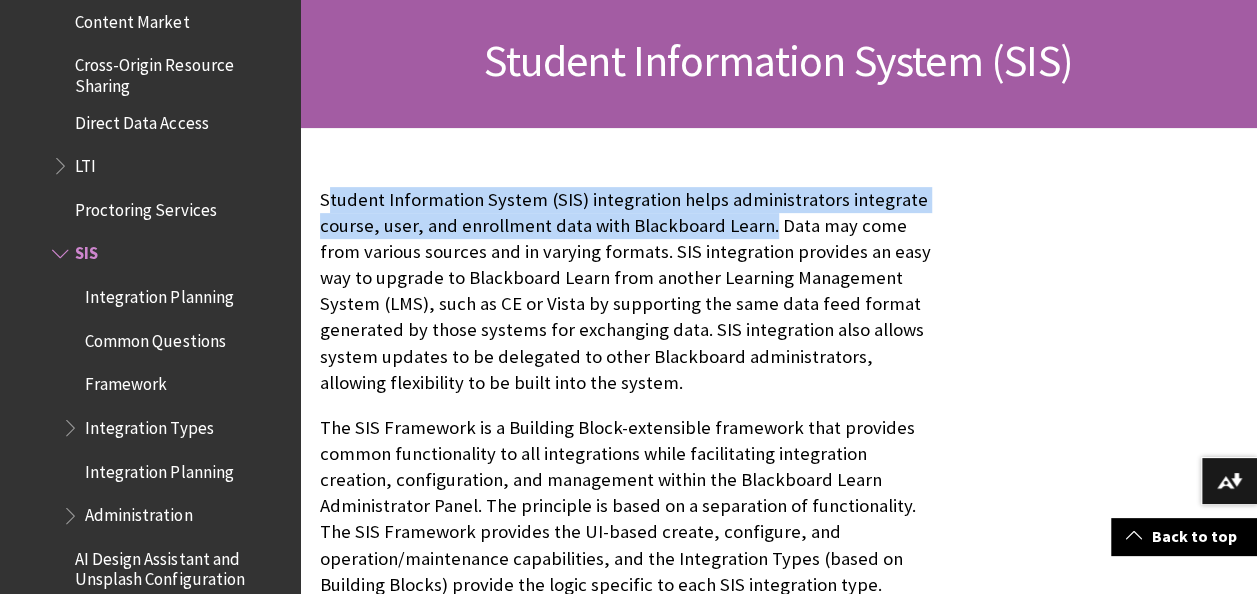 drag, startPoint x: 328, startPoint y: 200, endPoint x: 764, endPoint y: 228, distance: 436.89816 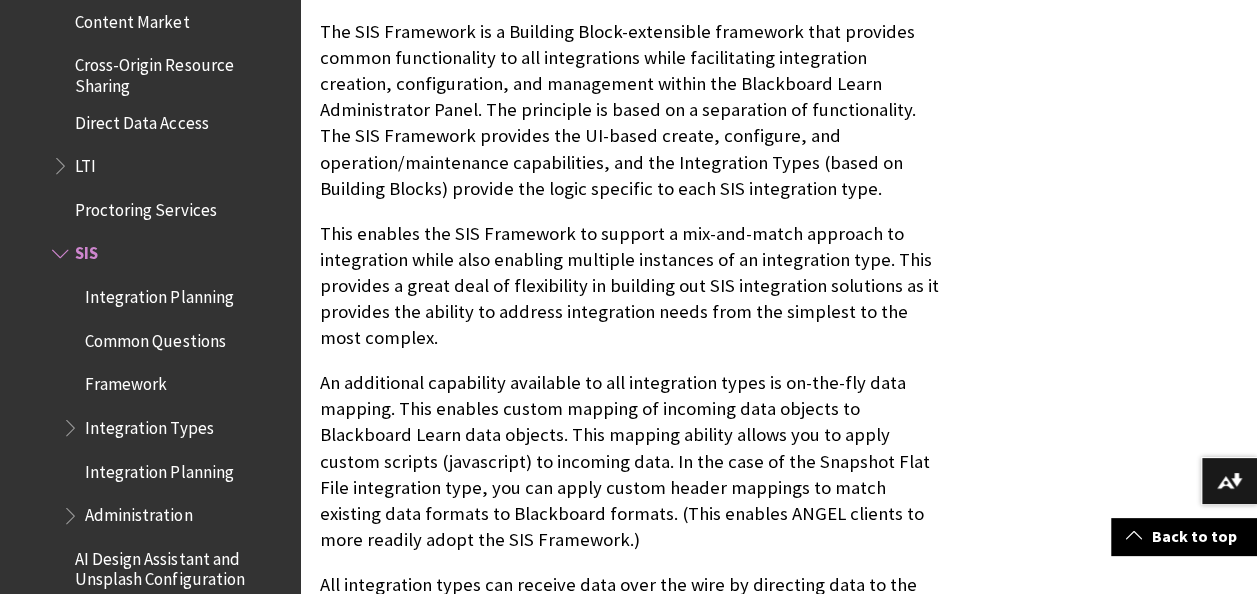 scroll, scrollTop: 689, scrollLeft: 0, axis: vertical 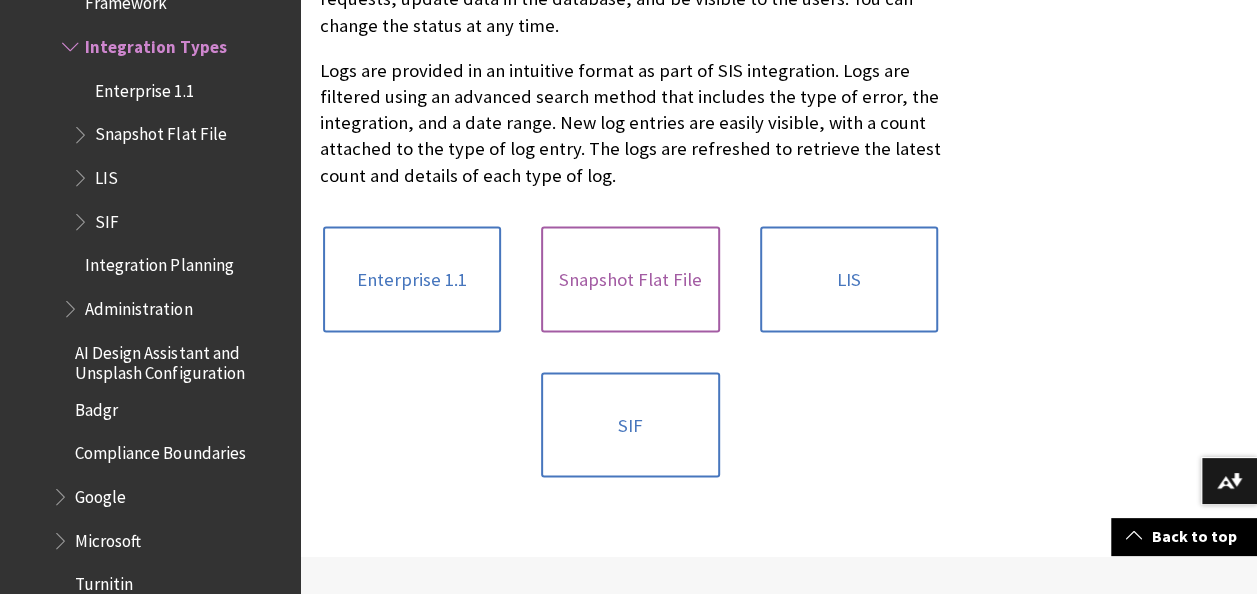 click on "Snapshot Flat File" at bounding box center [630, 279] 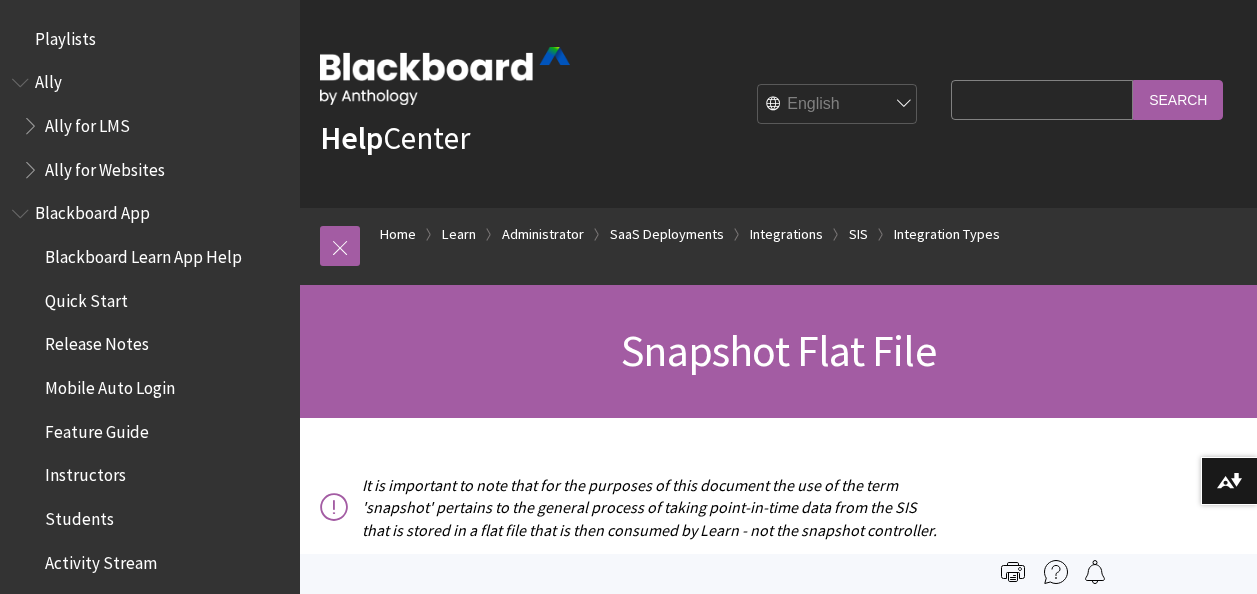 scroll, scrollTop: 0, scrollLeft: 0, axis: both 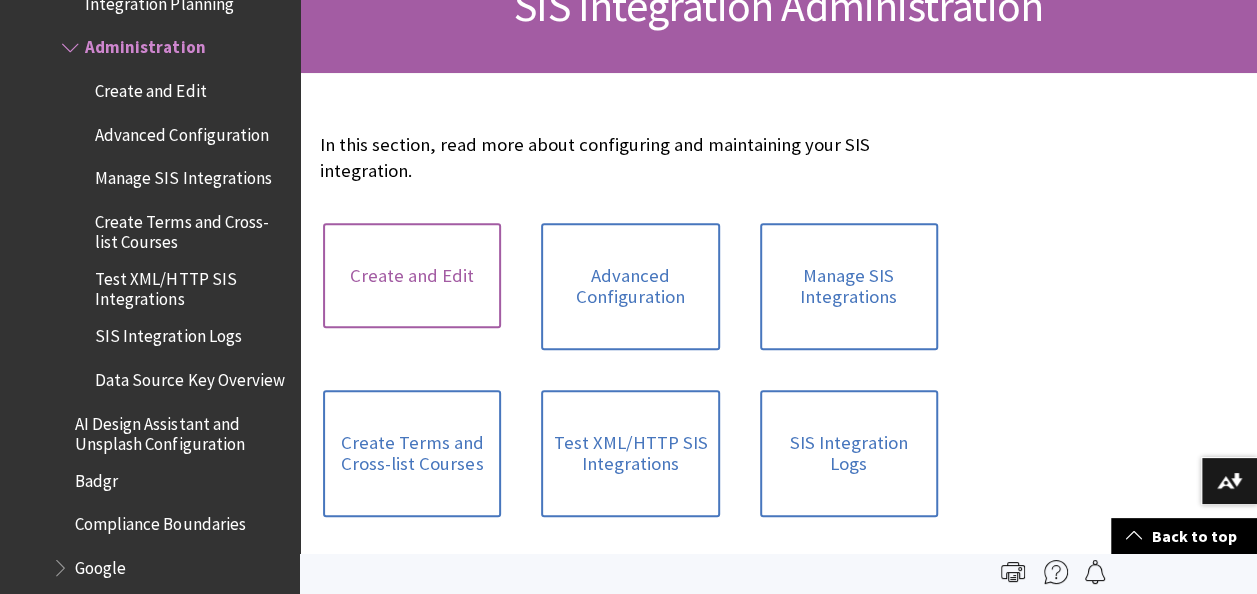 click on "Create and Edit" at bounding box center (412, 276) 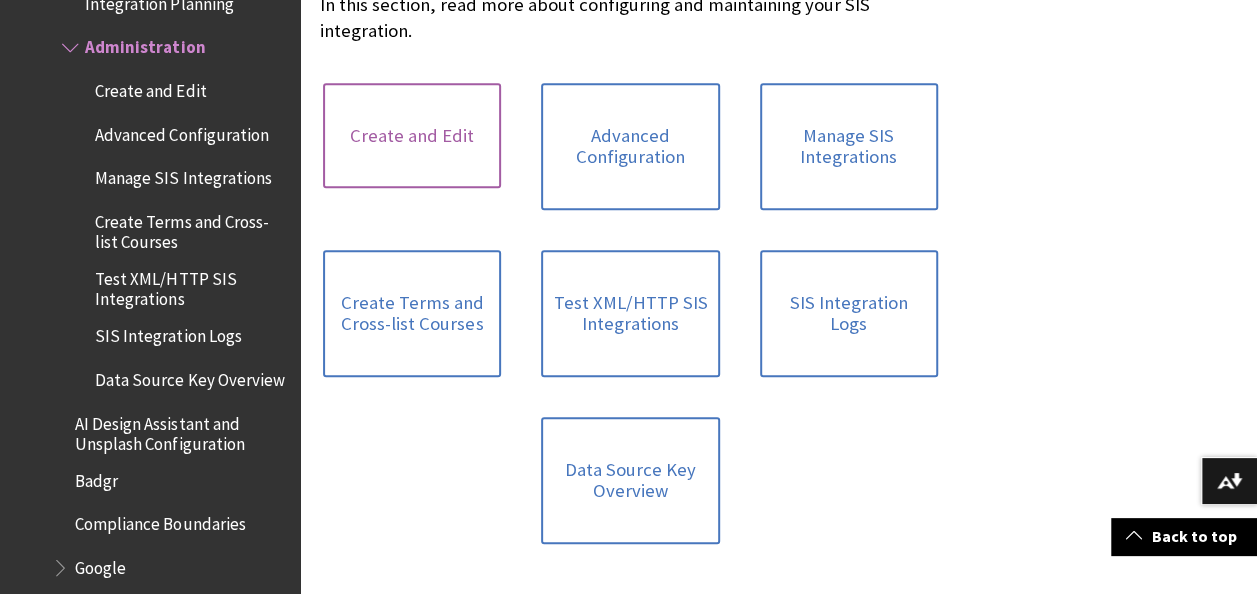 scroll, scrollTop: 520, scrollLeft: 0, axis: vertical 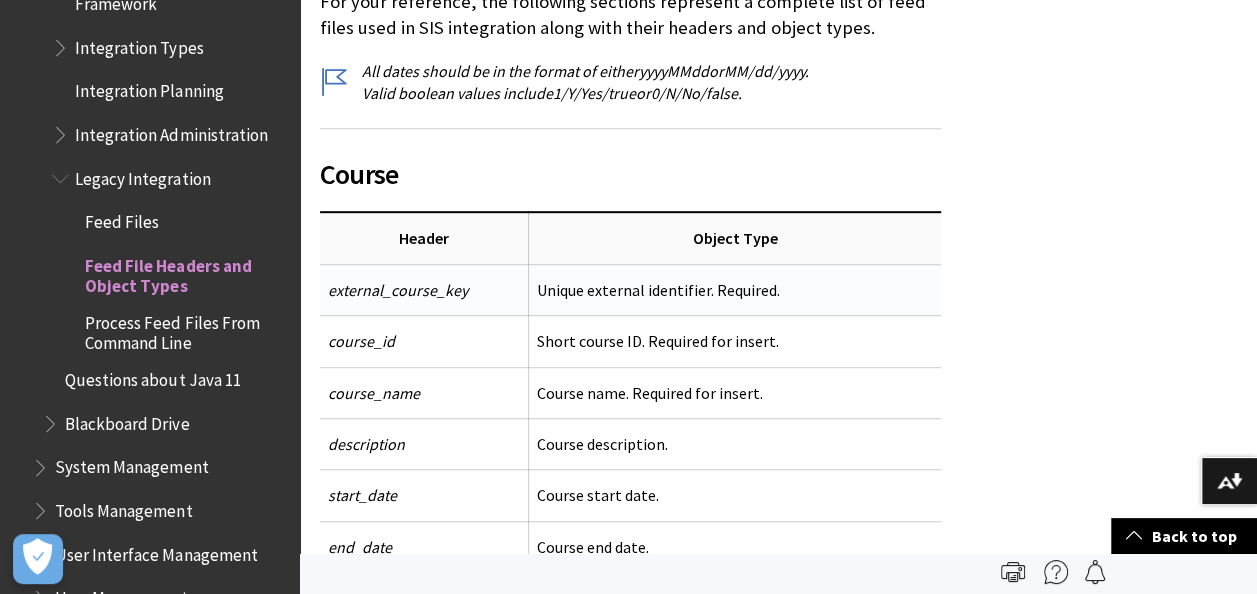 click on "Unique external identifier. Required." at bounding box center [735, 289] 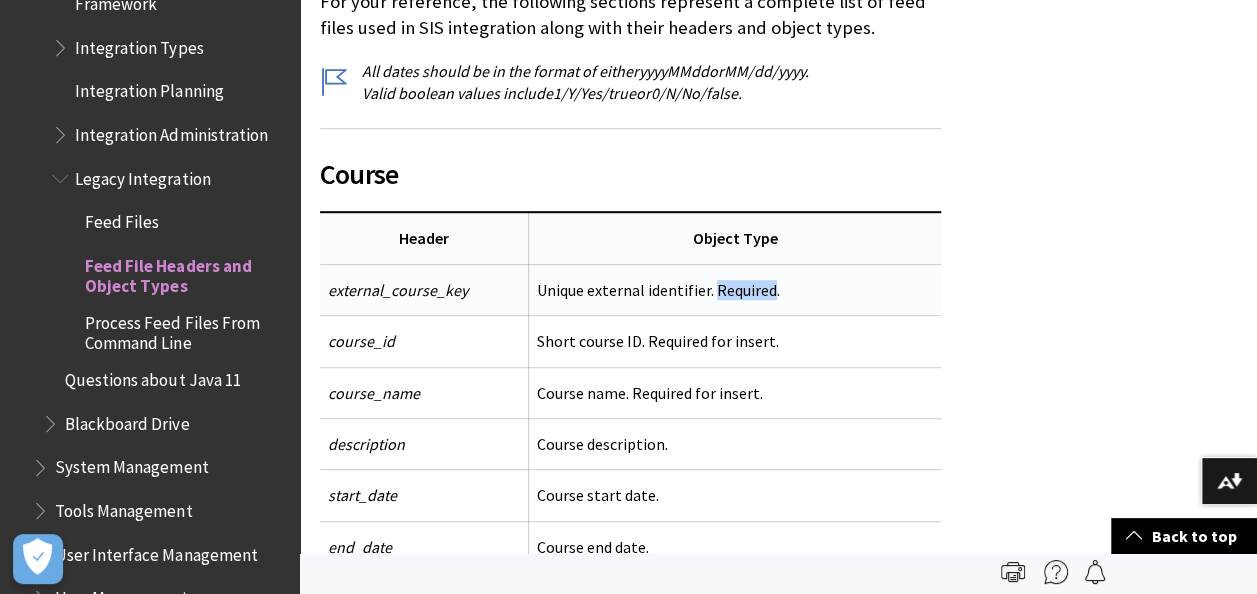 click on "Unique external identifier. Required." at bounding box center [735, 289] 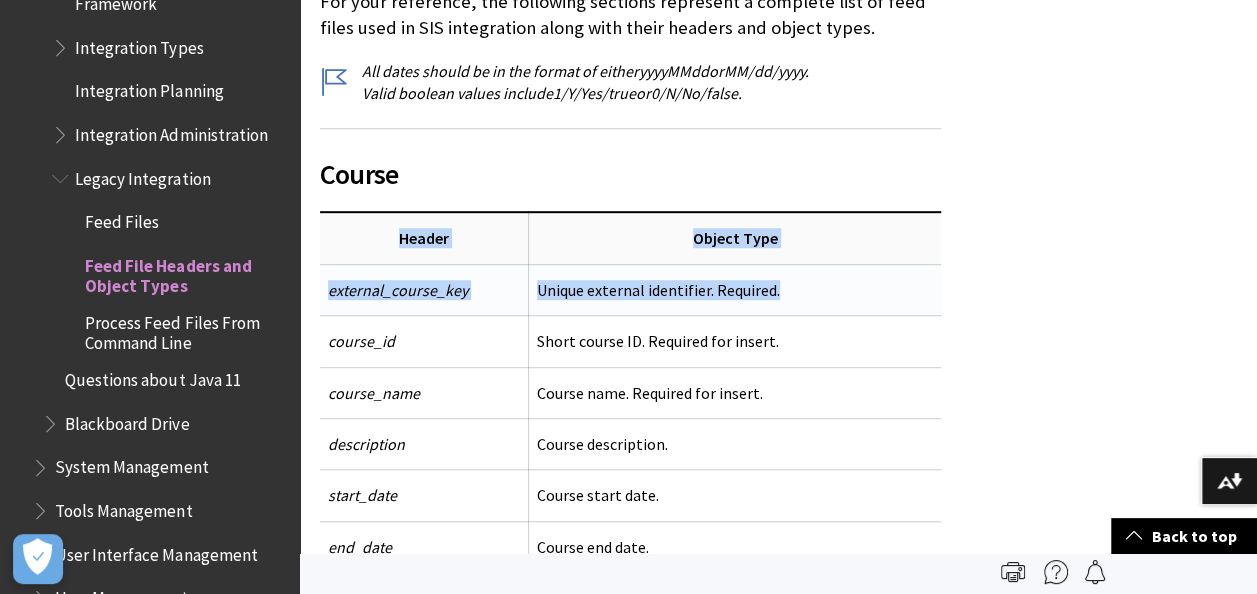 drag, startPoint x: 317, startPoint y: 296, endPoint x: 775, endPoint y: 263, distance: 459.18732 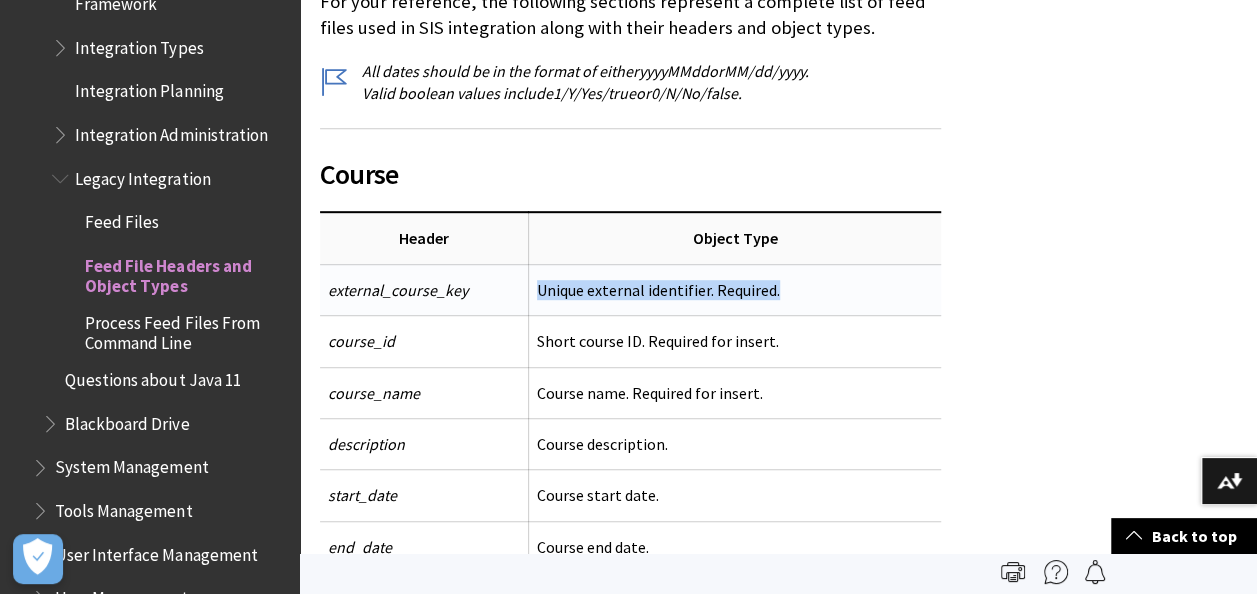 click on "Unique external identifier. Required." at bounding box center [735, 289] 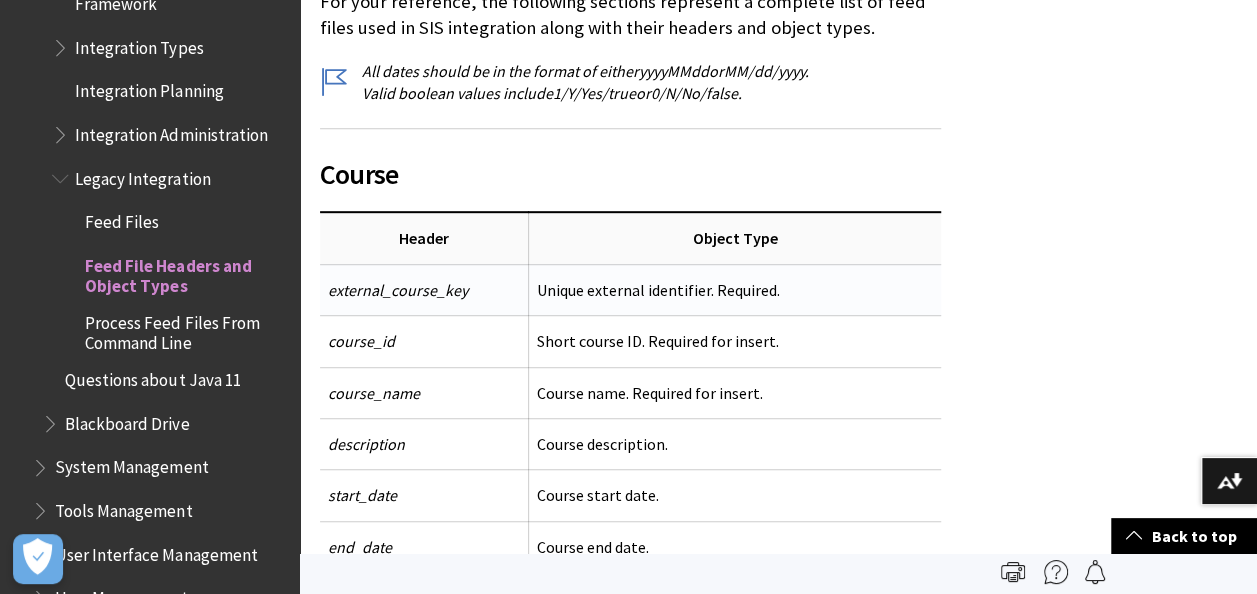 click on "external_course_key" at bounding box center (424, 289) 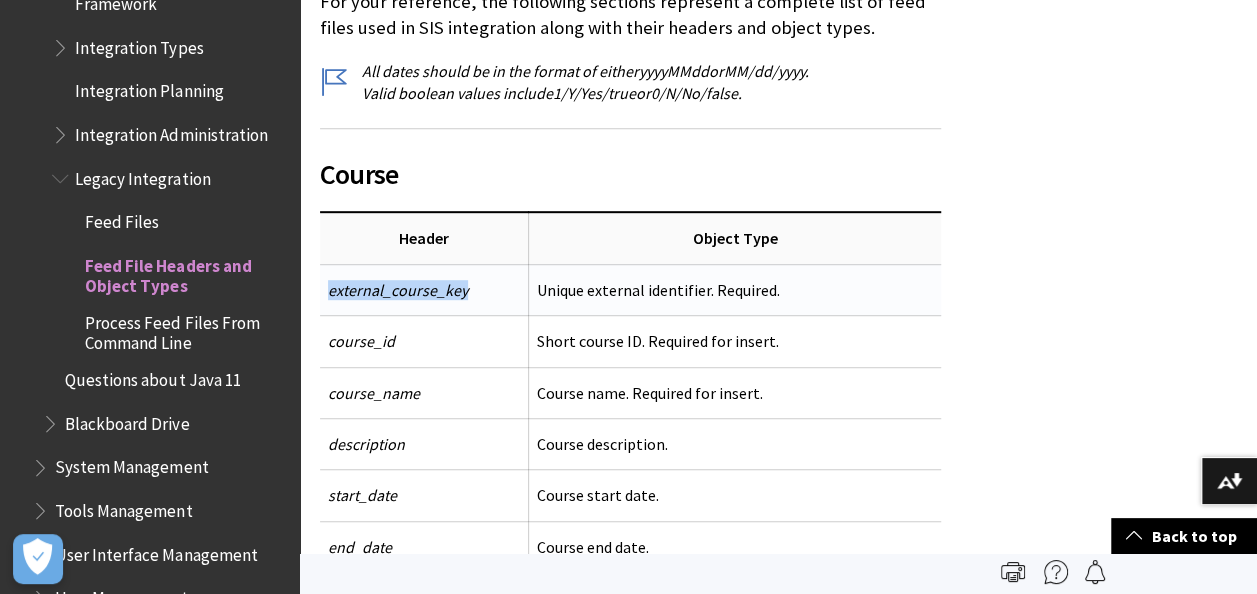 click on "external_course_key" at bounding box center [424, 289] 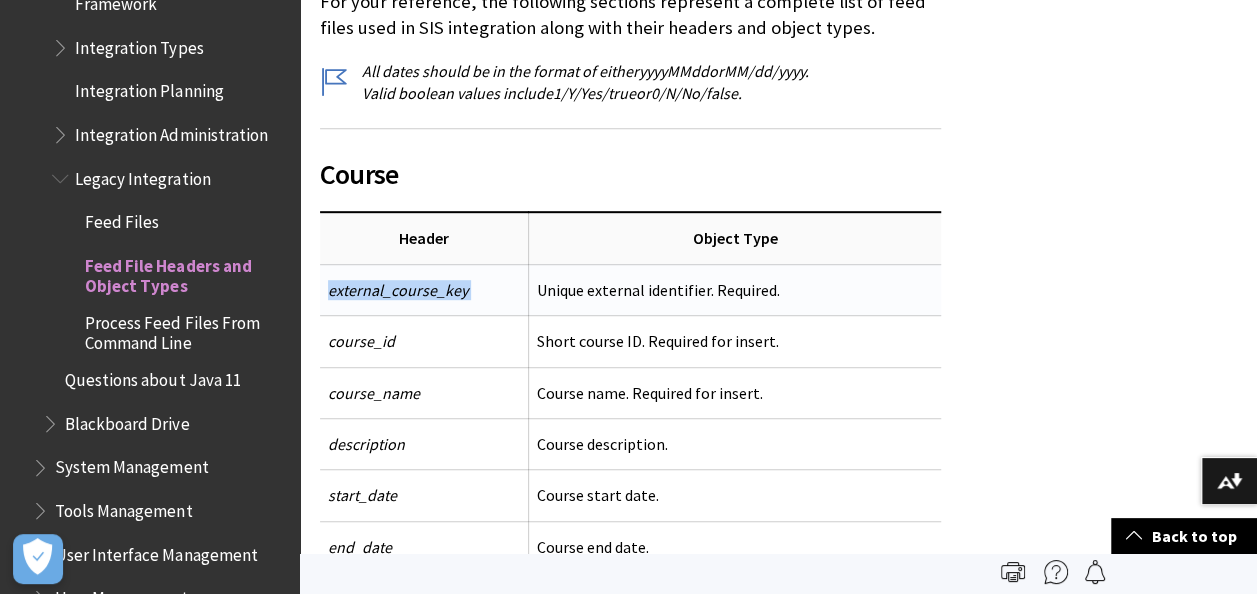 click on "external_course_key" at bounding box center [424, 289] 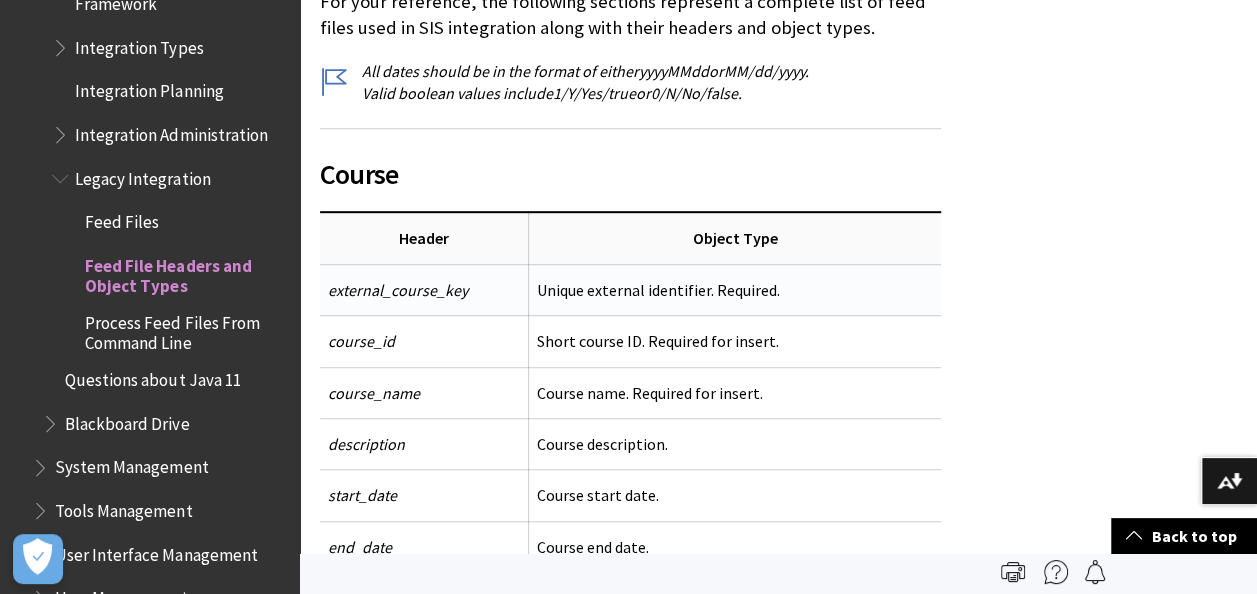 click on "Unique external identifier. Required." at bounding box center (735, 289) 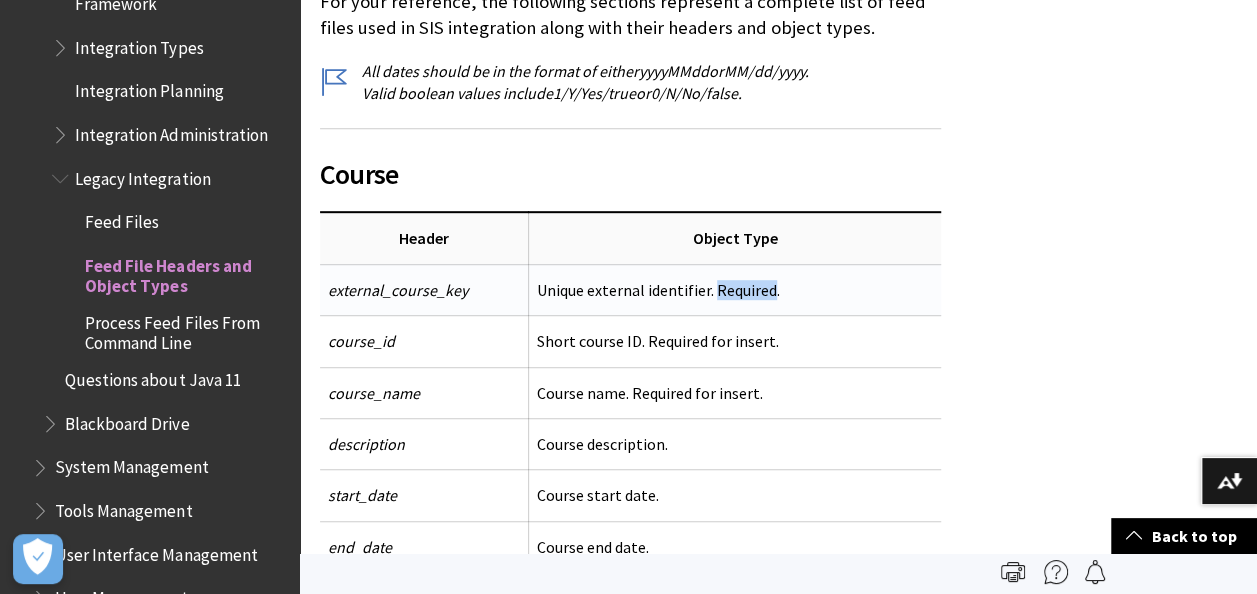 click on "Unique external identifier. Required." at bounding box center [735, 289] 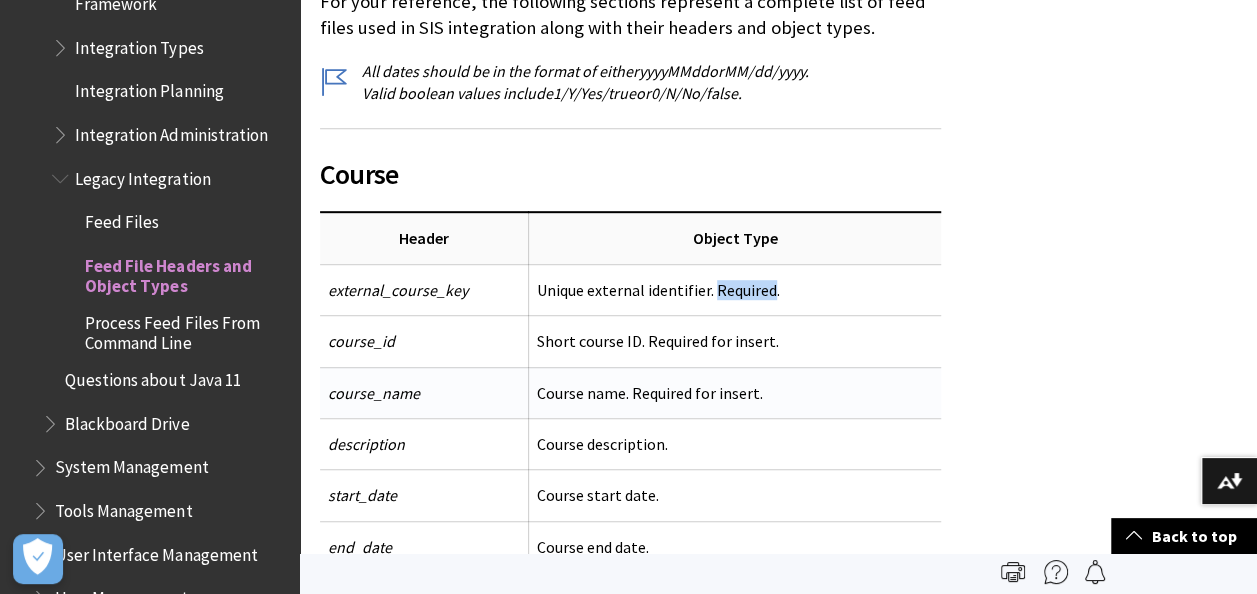 scroll, scrollTop: 573, scrollLeft: 0, axis: vertical 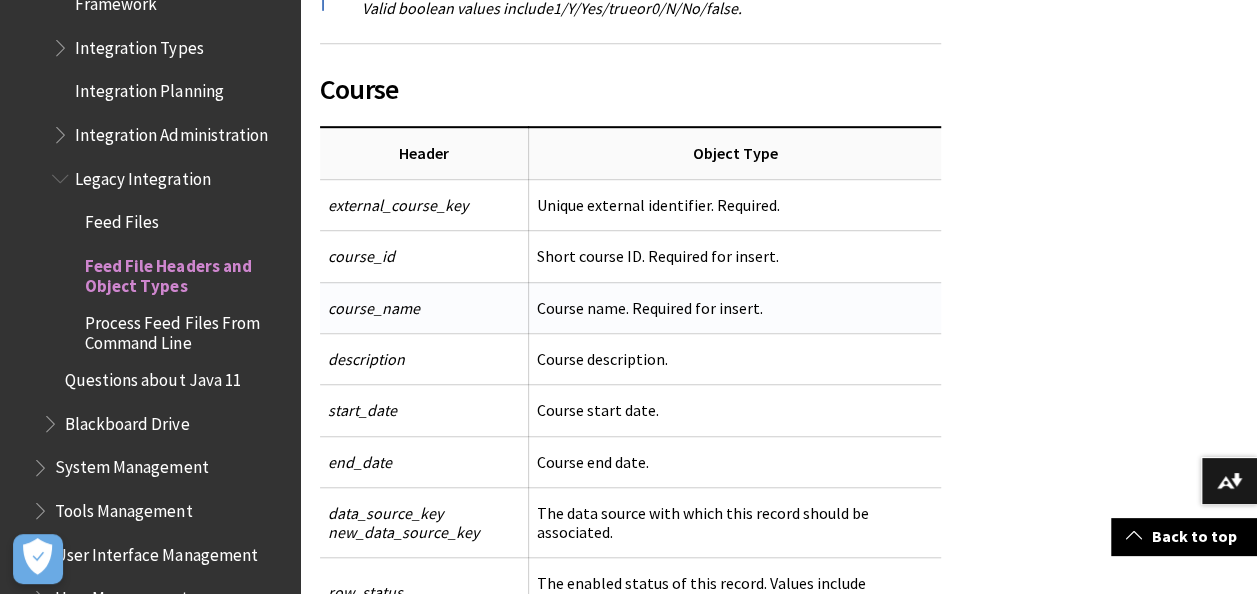click on "Course name. Required for insert." at bounding box center (735, 307) 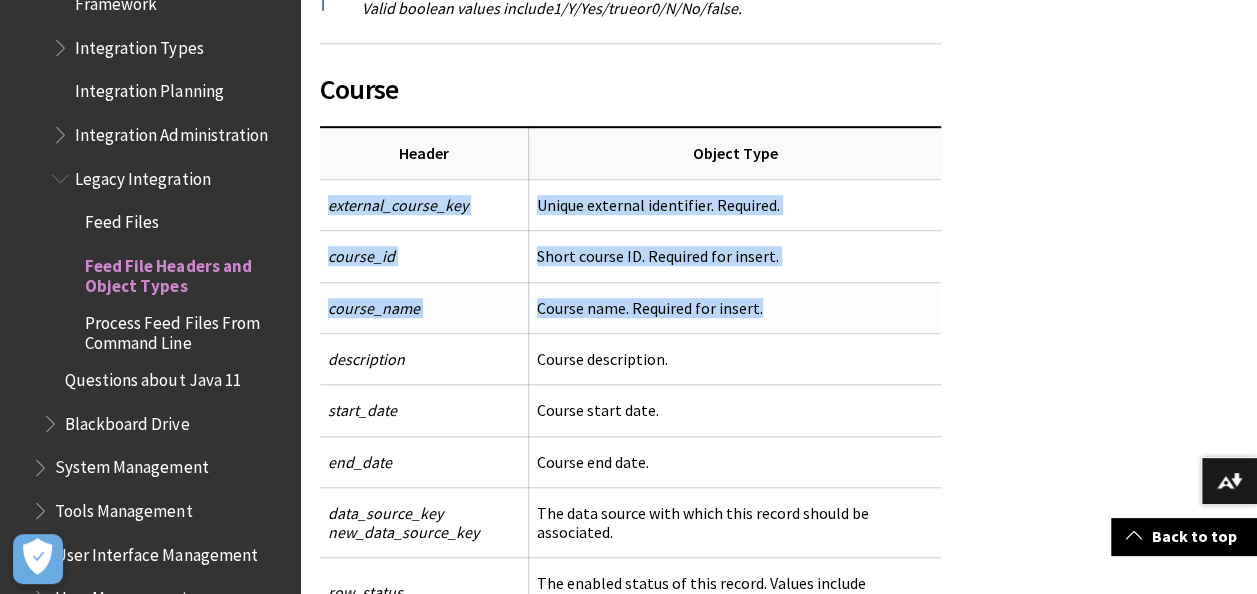 drag, startPoint x: 324, startPoint y: 207, endPoint x: 813, endPoint y: 306, distance: 498.92084 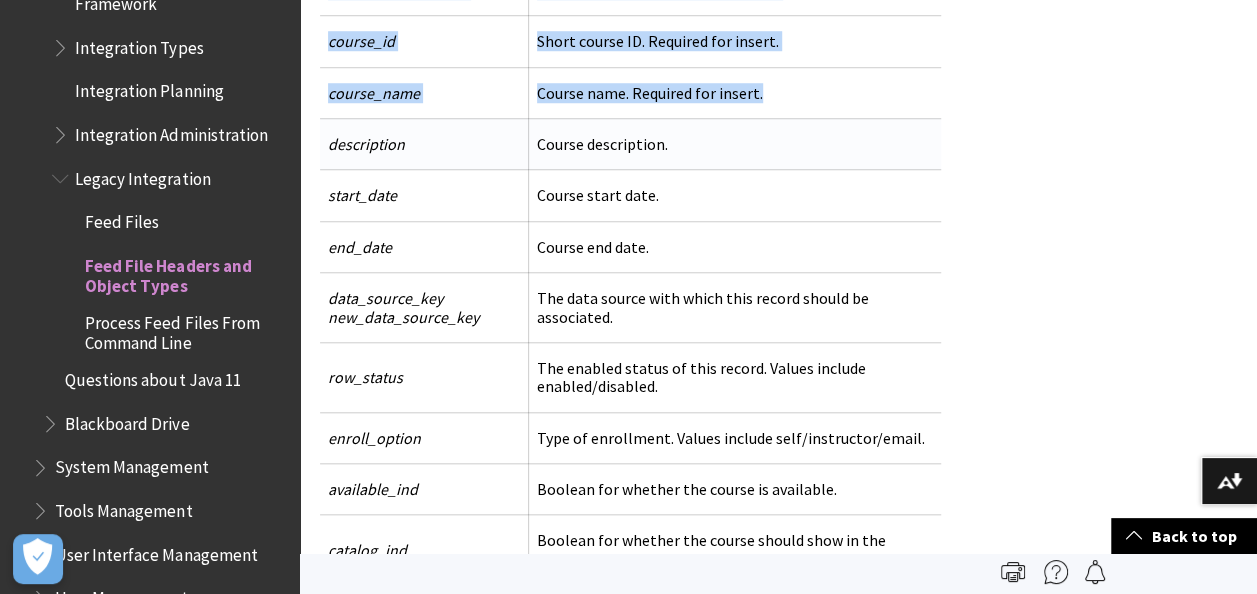scroll, scrollTop: 792, scrollLeft: 0, axis: vertical 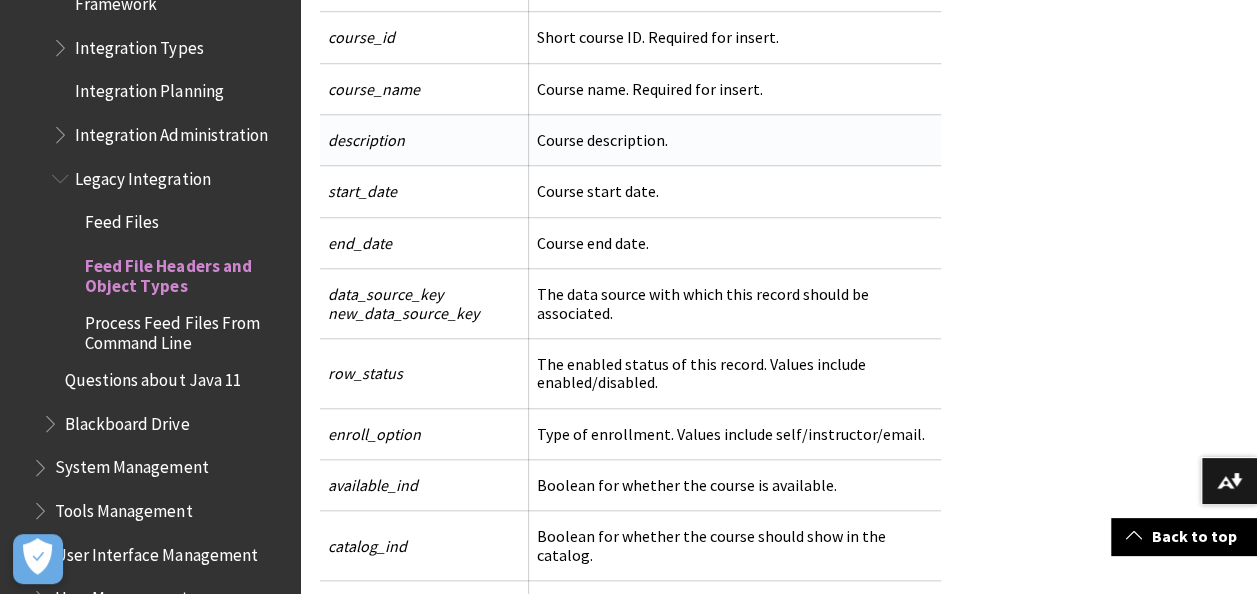 click on "description" at bounding box center (424, 139) 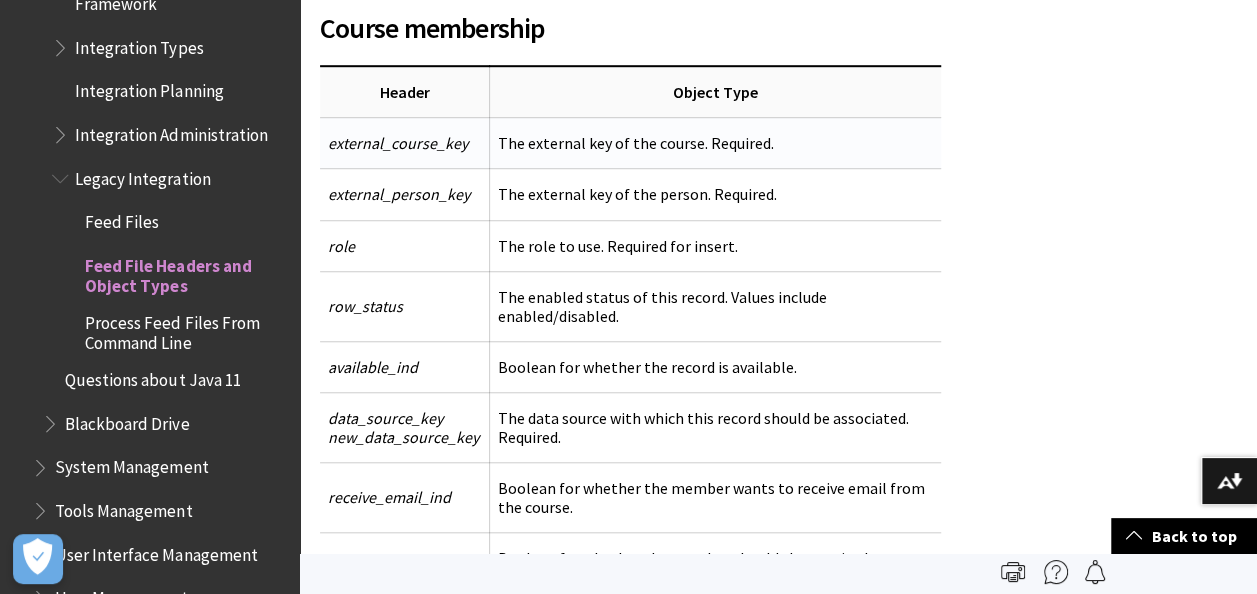 scroll, scrollTop: 4352, scrollLeft: 0, axis: vertical 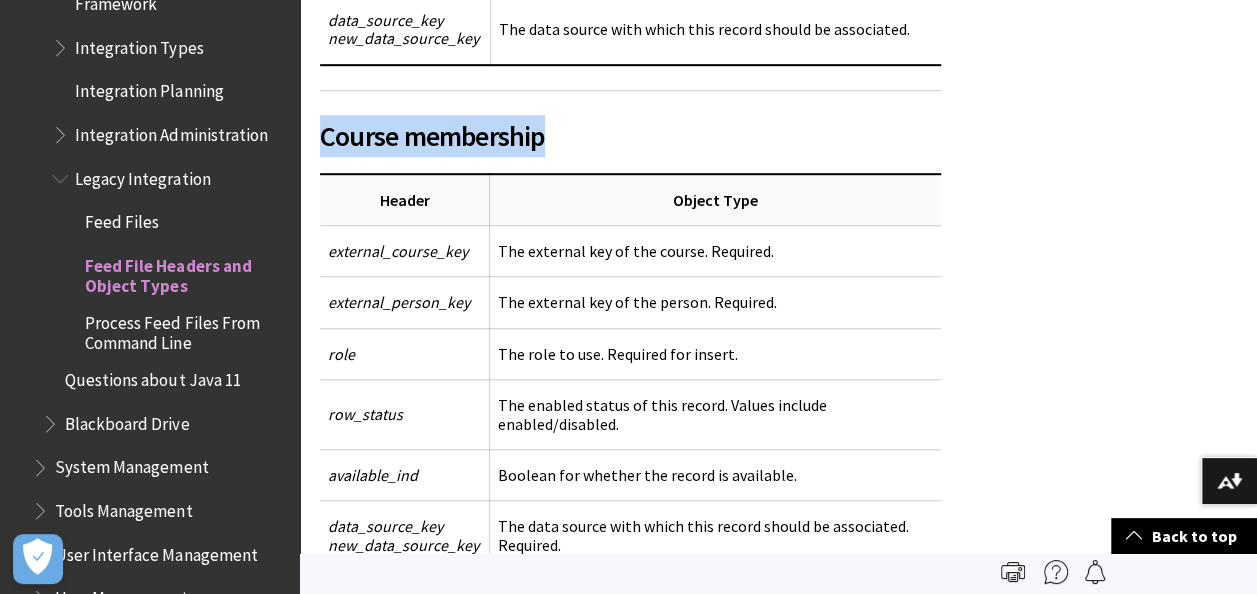 drag, startPoint x: 325, startPoint y: 101, endPoint x: 588, endPoint y: 85, distance: 263.48624 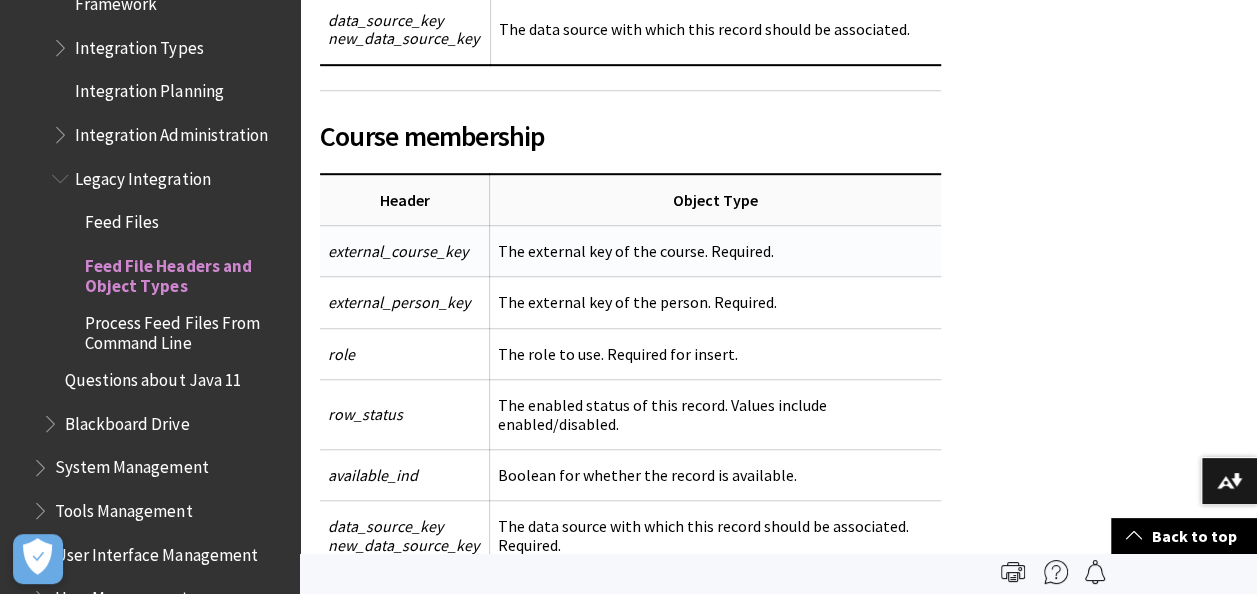 drag, startPoint x: 588, startPoint y: 85, endPoint x: 480, endPoint y: 224, distance: 176.02557 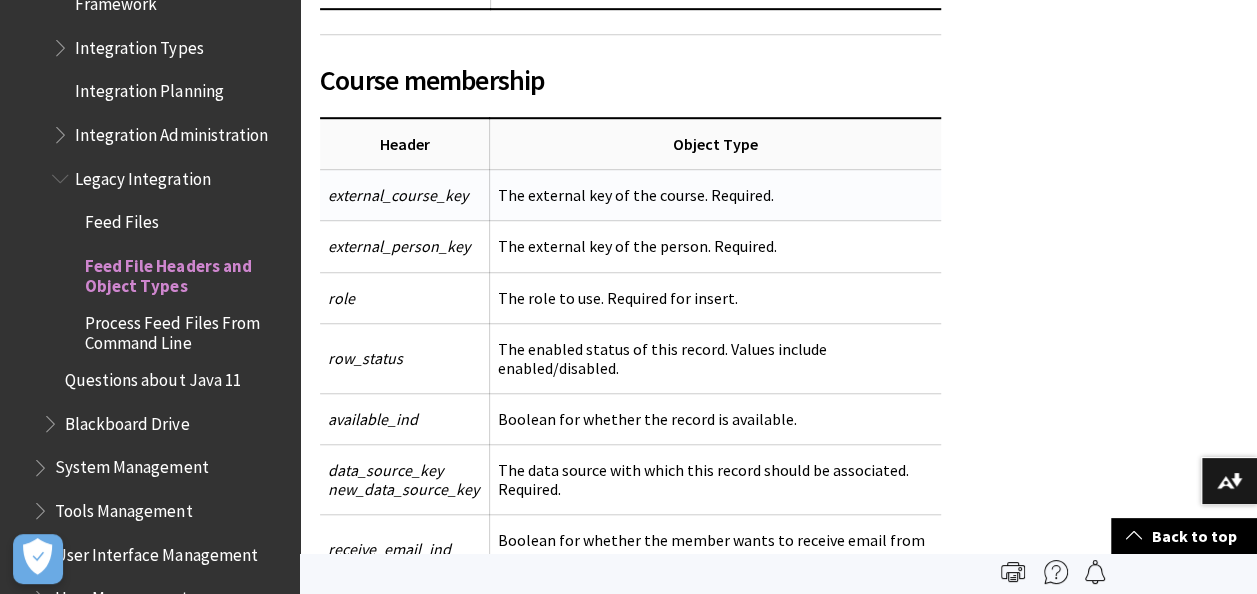 scroll, scrollTop: 4406, scrollLeft: 0, axis: vertical 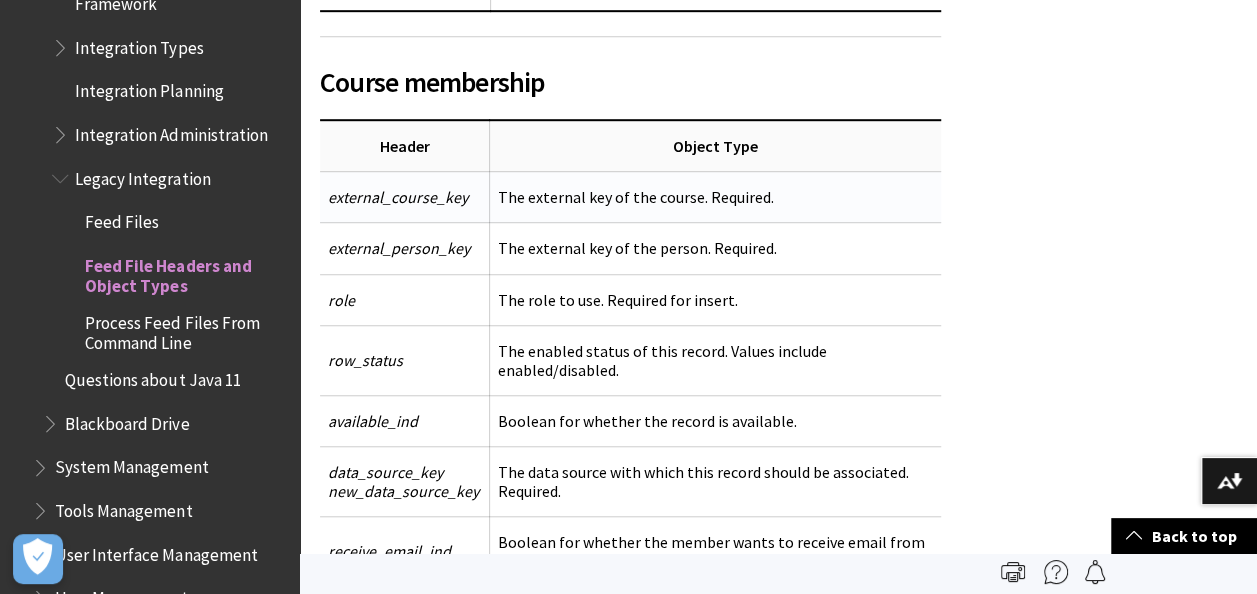 click on "The external key of the course. Required." at bounding box center (716, 197) 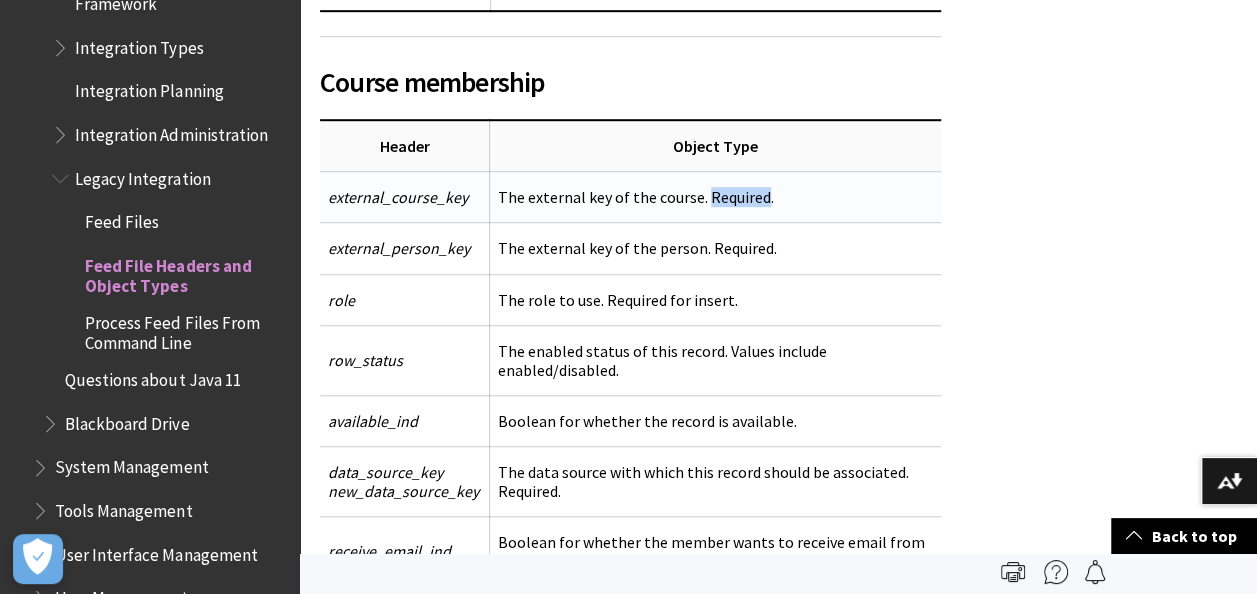 click on "The external key of the course. Required." at bounding box center [716, 197] 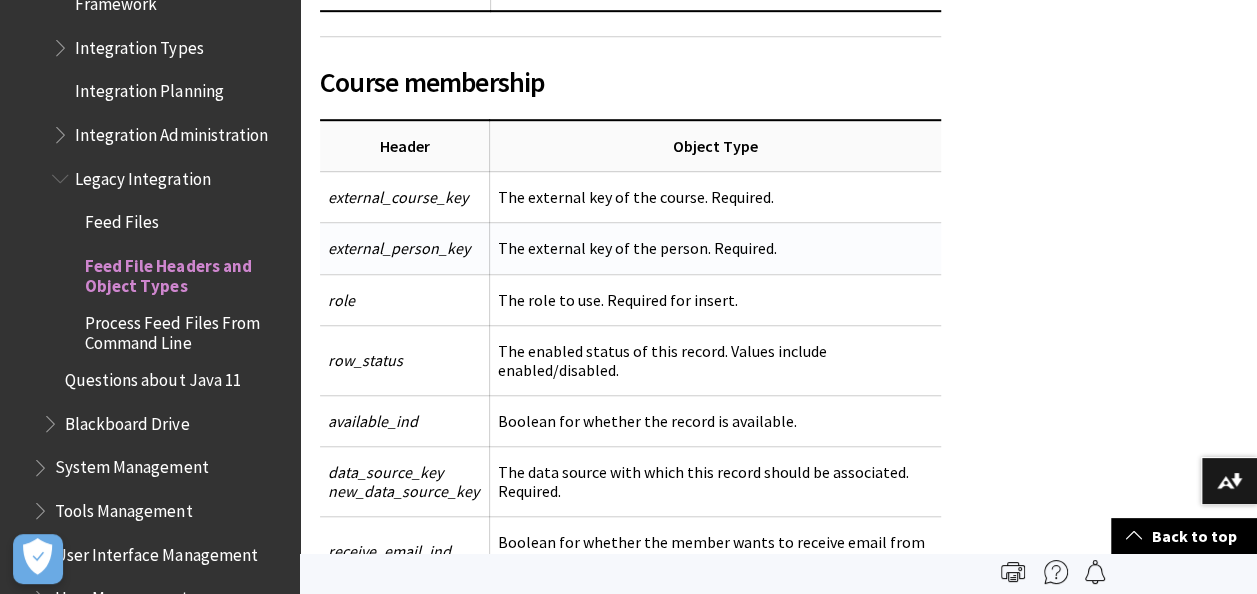 drag, startPoint x: 724, startPoint y: 152, endPoint x: 716, endPoint y: 206, distance: 54.589375 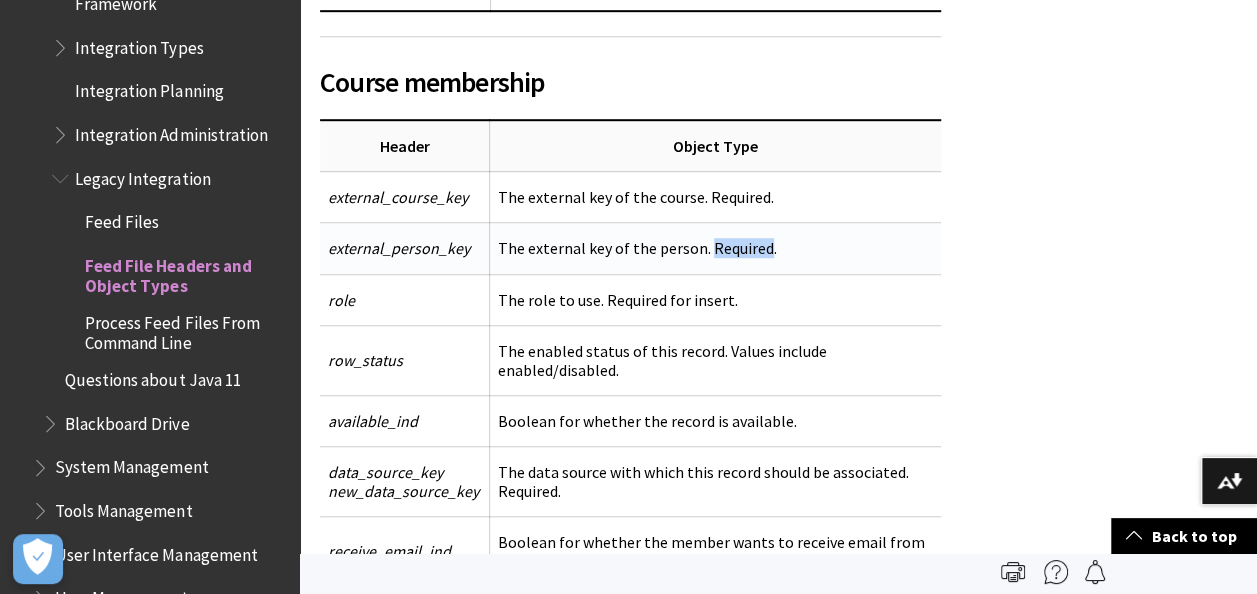 click on "The external key of the person. Required." at bounding box center (716, 248) 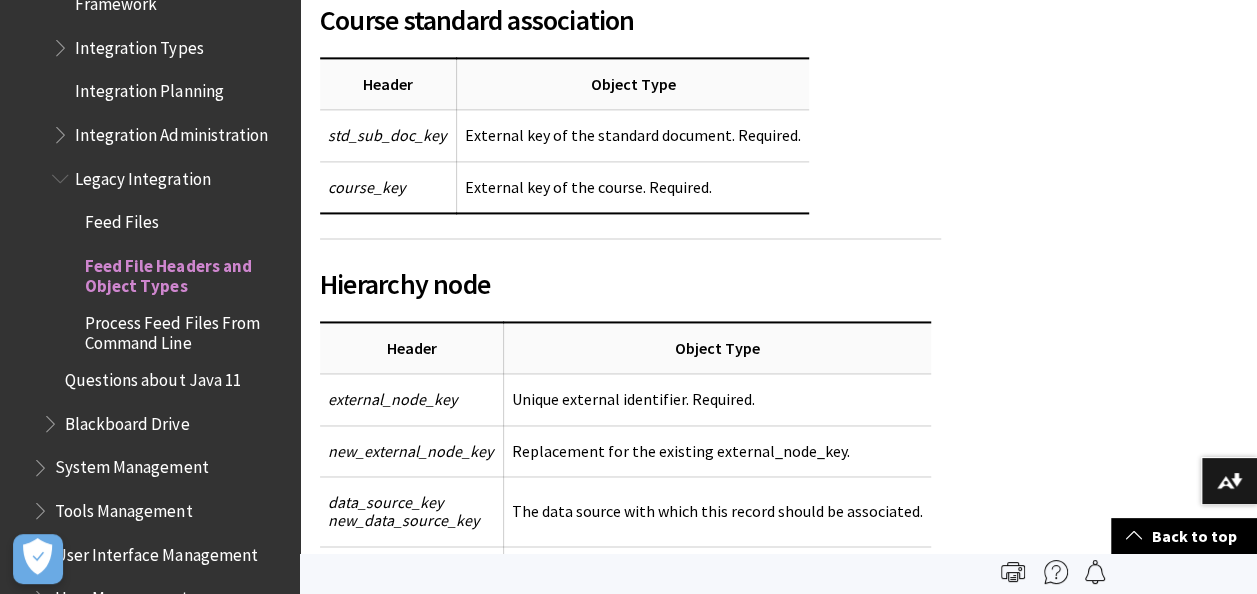 scroll, scrollTop: 5114, scrollLeft: 0, axis: vertical 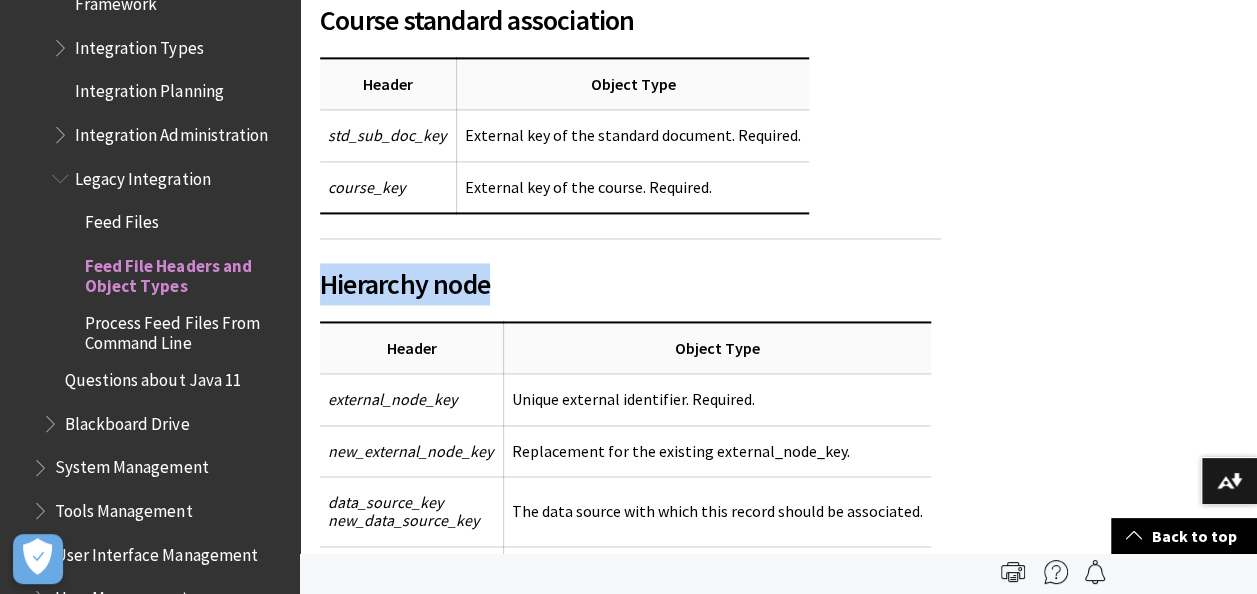 drag, startPoint x: 315, startPoint y: 245, endPoint x: 527, endPoint y: 242, distance: 212.02122 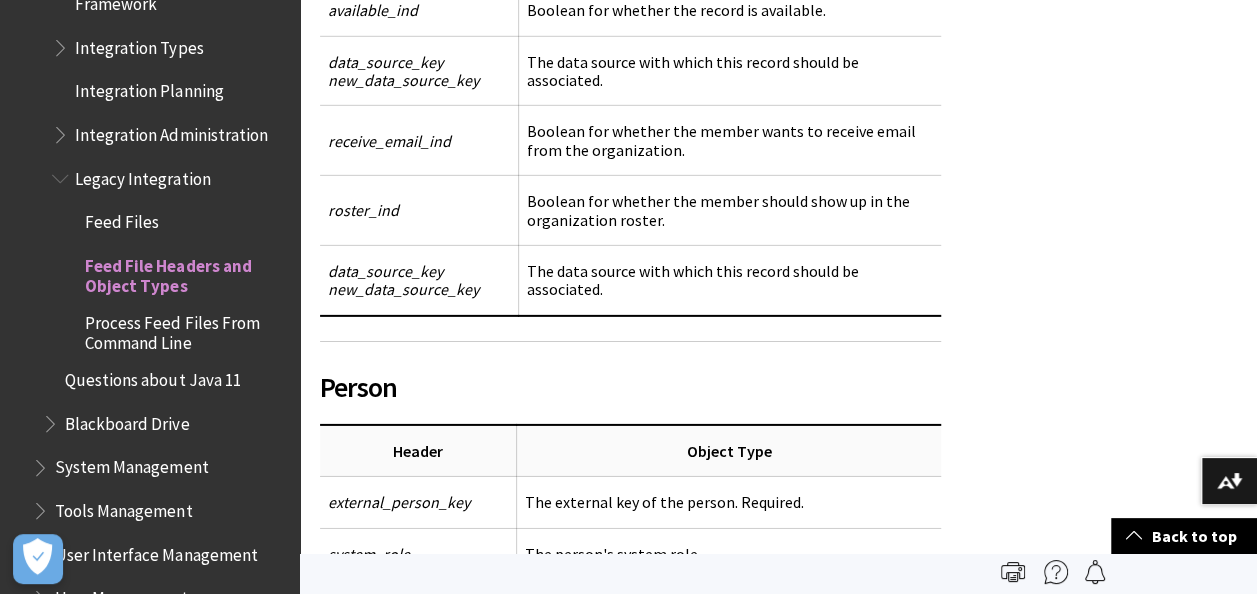 scroll, scrollTop: 10534, scrollLeft: 0, axis: vertical 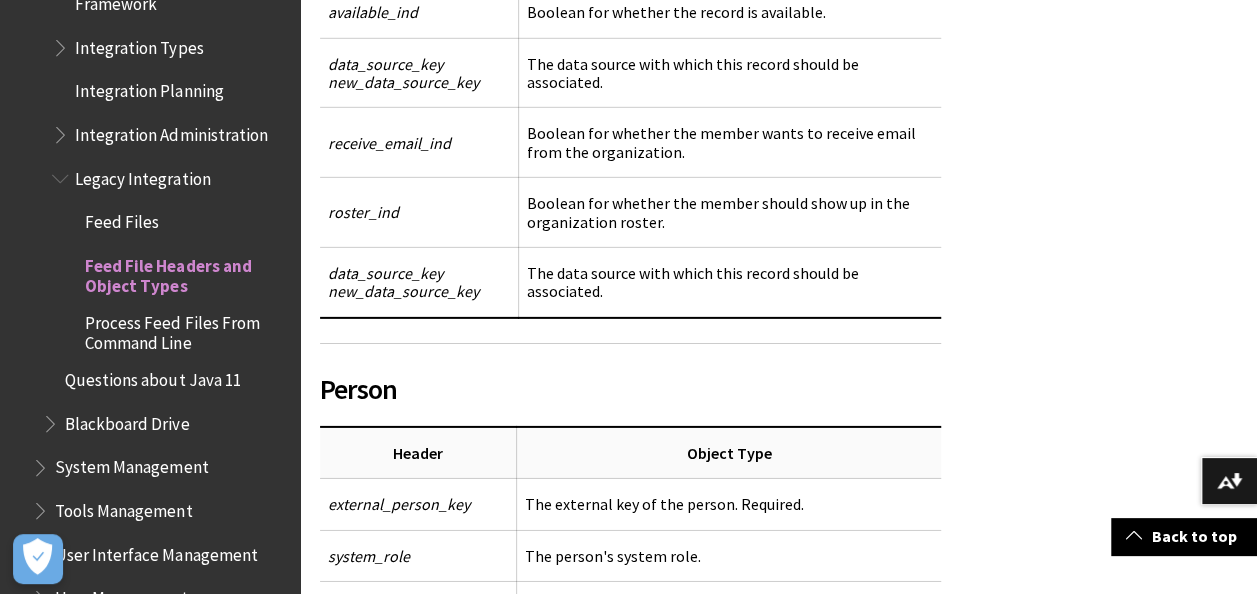 click on "Person" at bounding box center [630, 389] 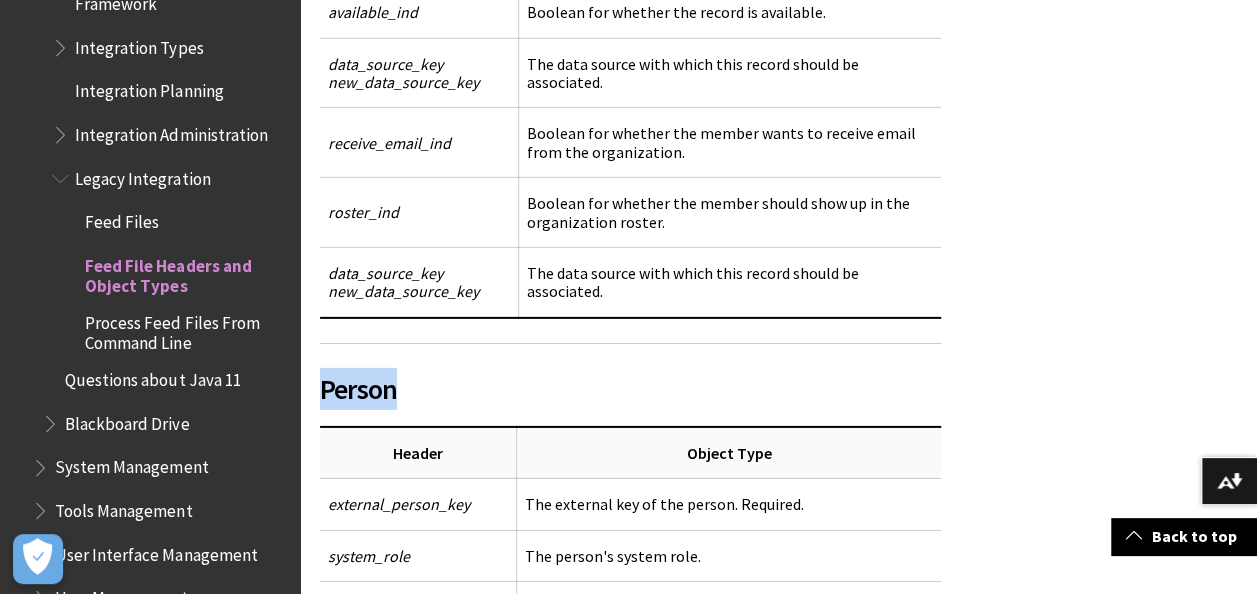 click on "Person" at bounding box center (630, 389) 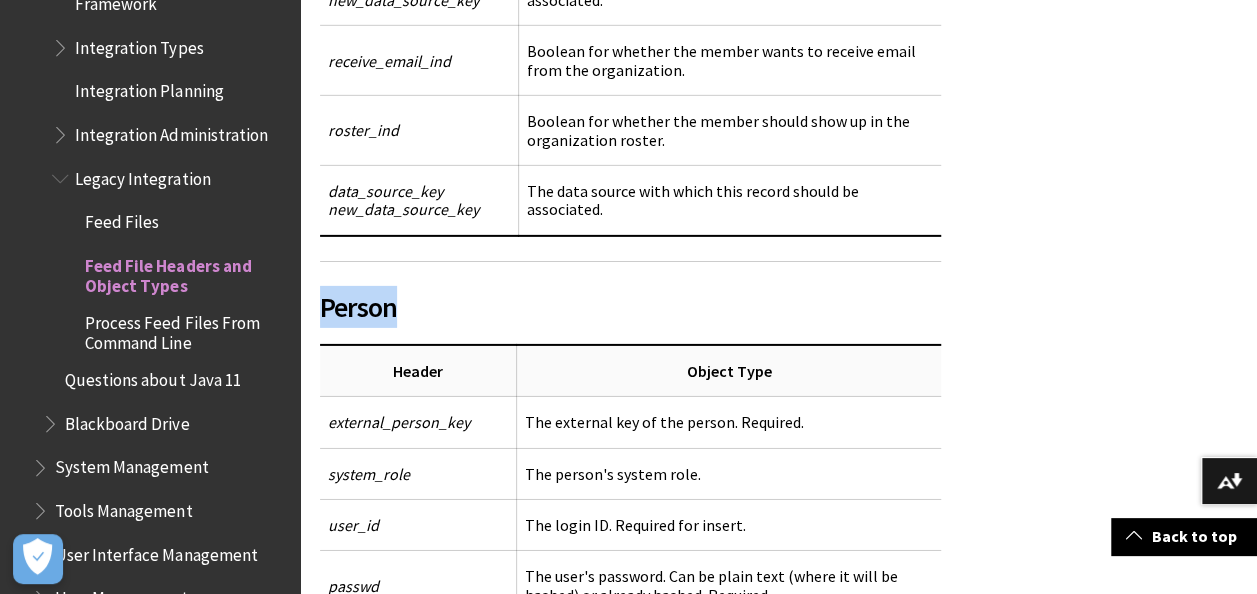 scroll, scrollTop: 10616, scrollLeft: 0, axis: vertical 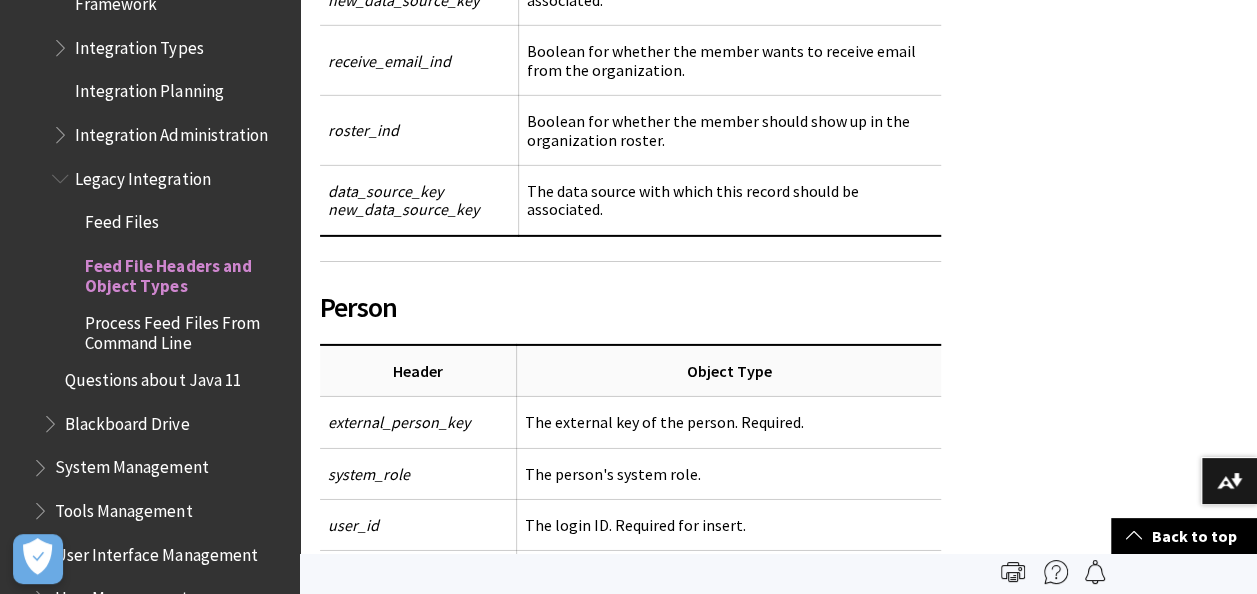 click on "Header" at bounding box center (418, 371) 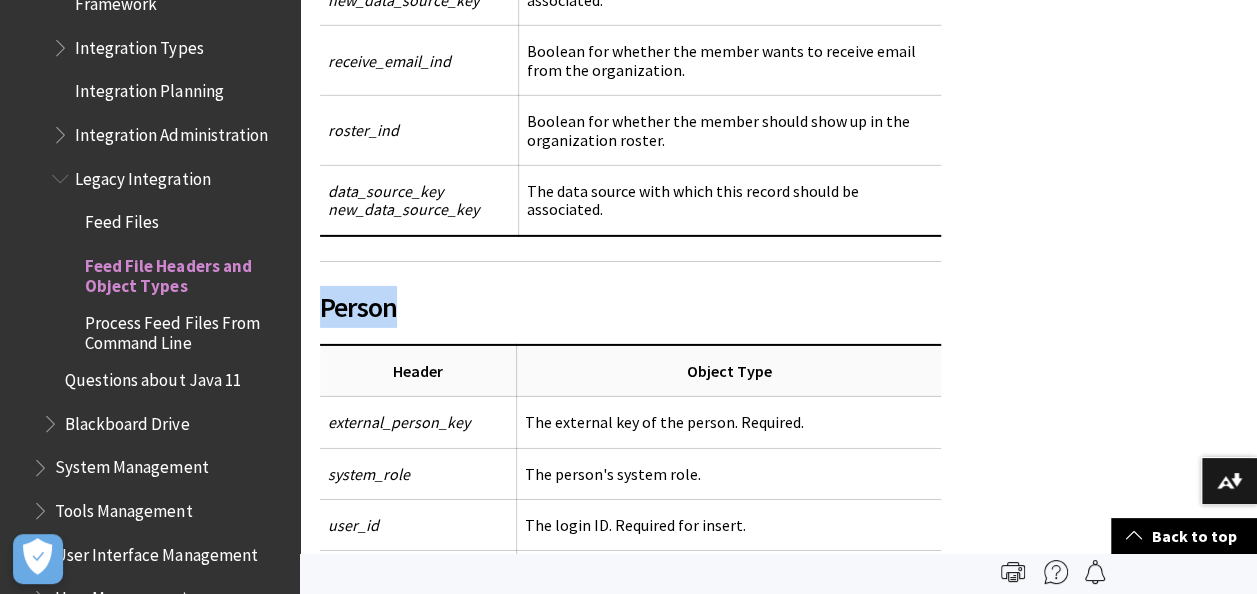 click on "Person" at bounding box center [630, 307] 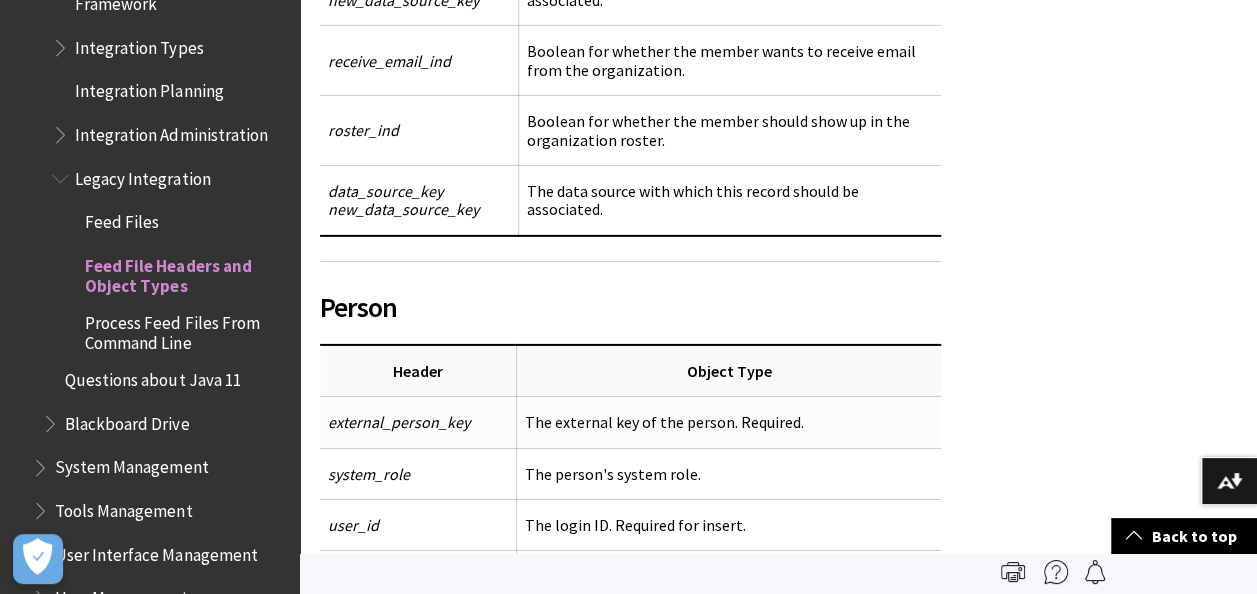 drag, startPoint x: 369, startPoint y: 190, endPoint x: 412, endPoint y: 316, distance: 133.13527 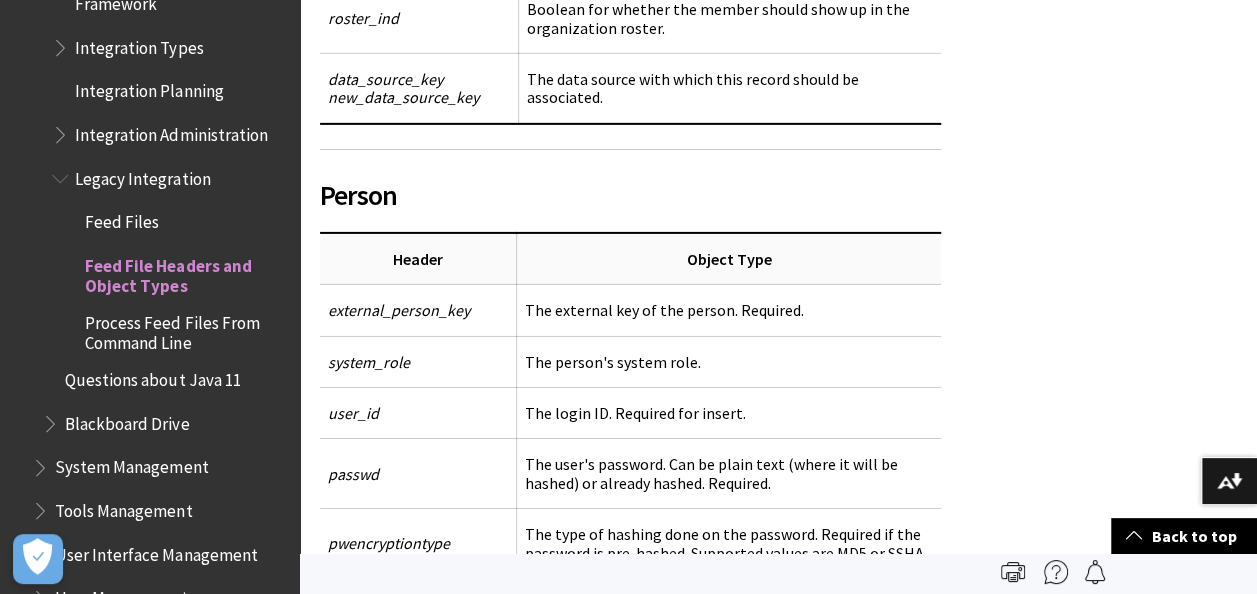 scroll, scrollTop: 10728, scrollLeft: 0, axis: vertical 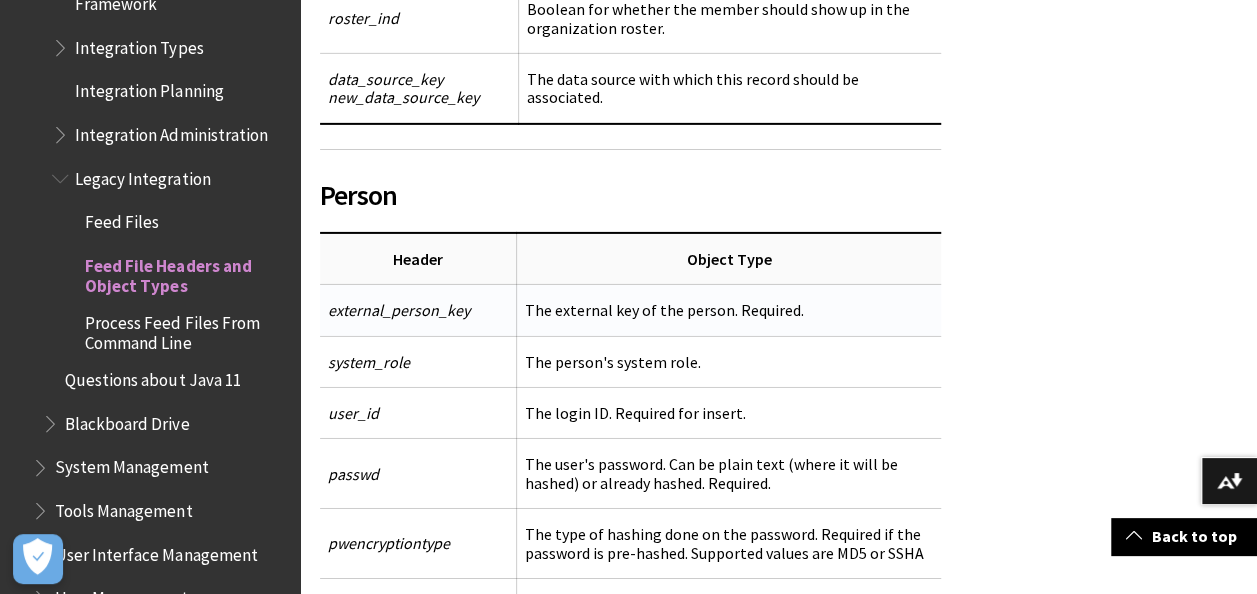 click on "The external key of the person. Required." at bounding box center (729, 310) 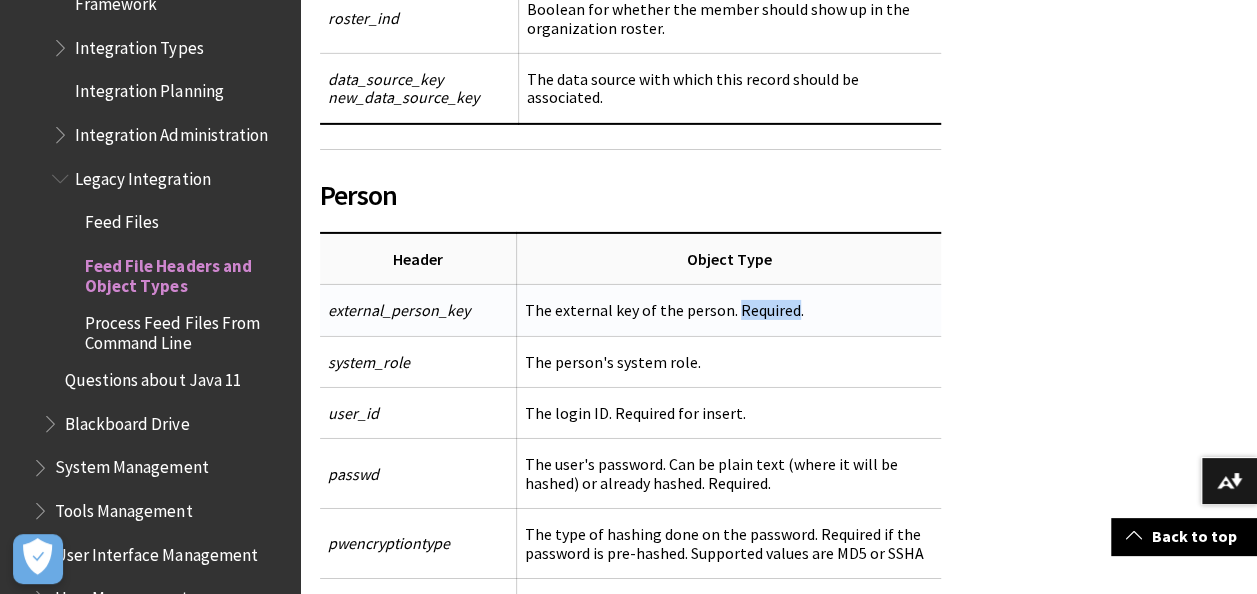 click on "The external key of the person. Required." at bounding box center [729, 310] 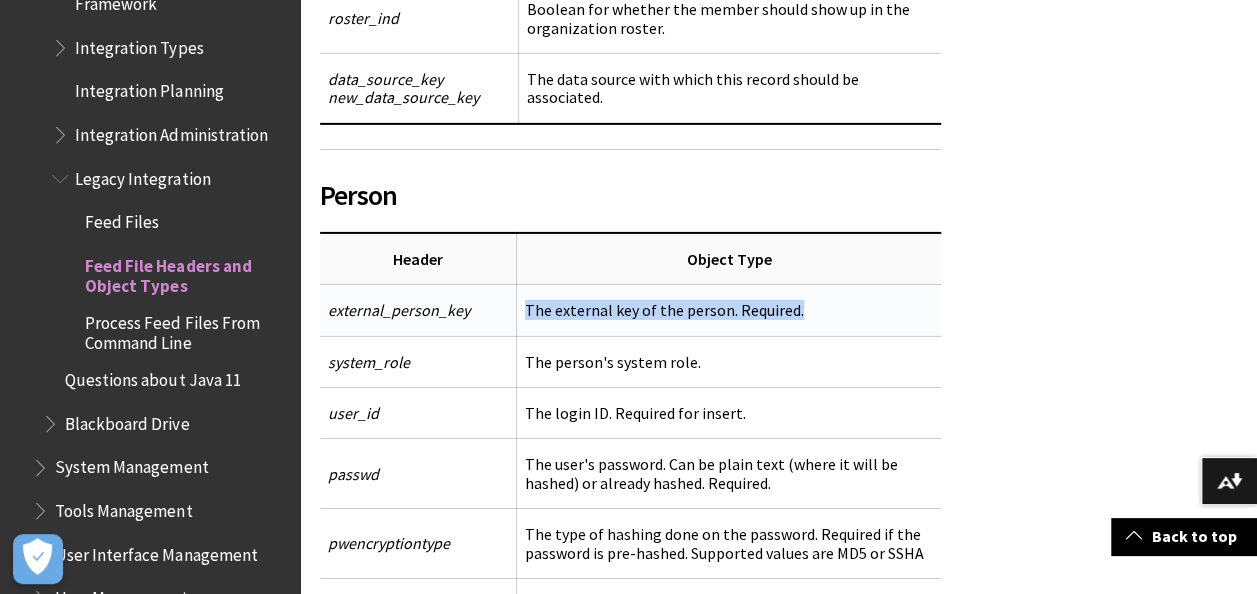 click on "The external key of the person. Required." at bounding box center [729, 310] 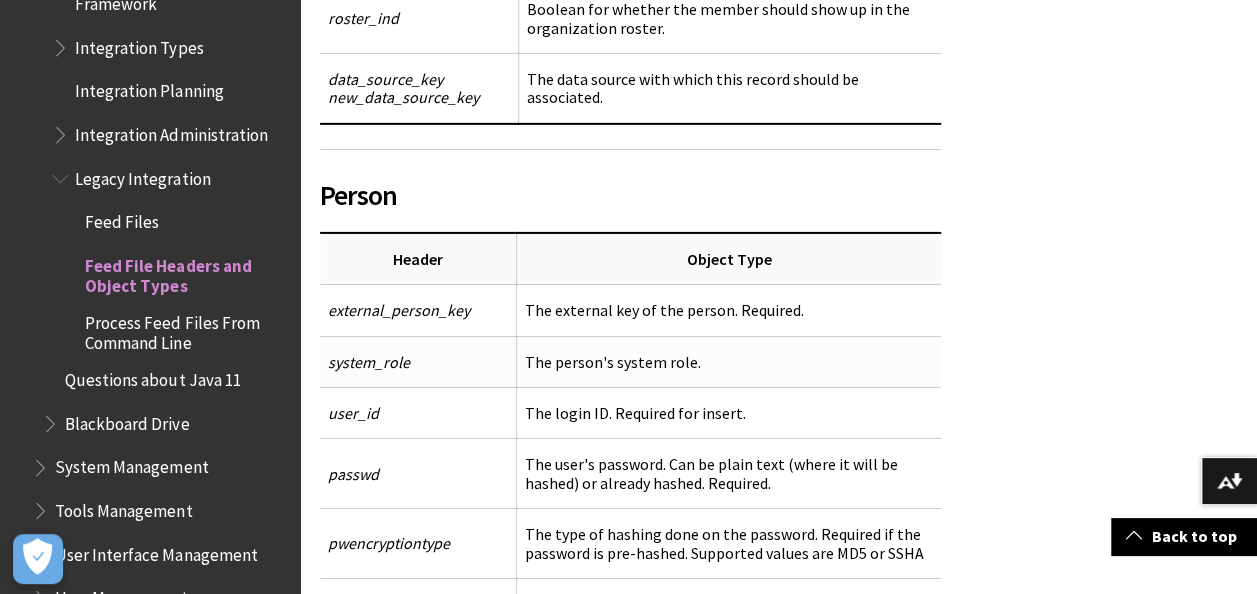 drag, startPoint x: 730, startPoint y: 173, endPoint x: 602, endPoint y: 231, distance: 140.52757 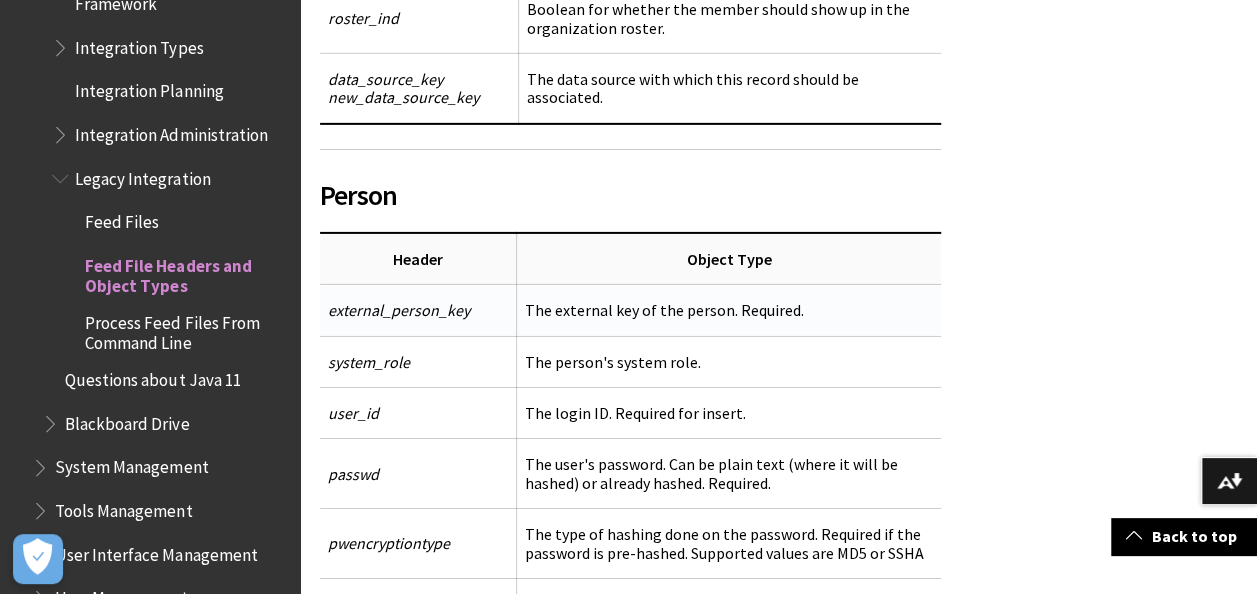 click on "The external key of the person. Required." at bounding box center [729, 310] 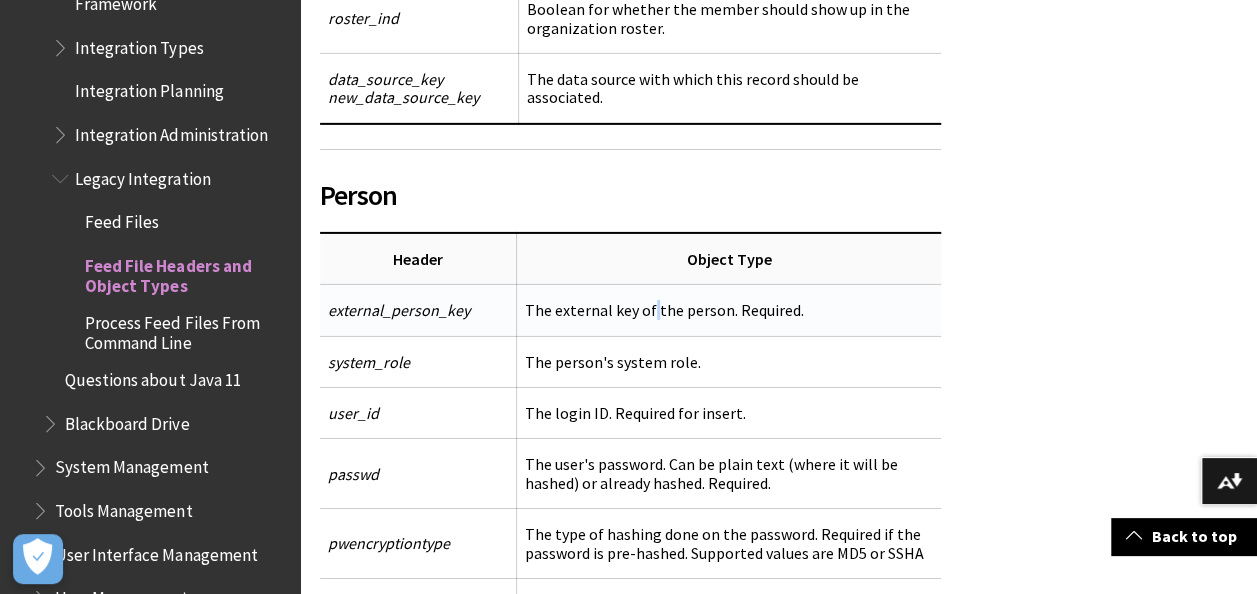 click on "The external key of the person. Required." at bounding box center (729, 310) 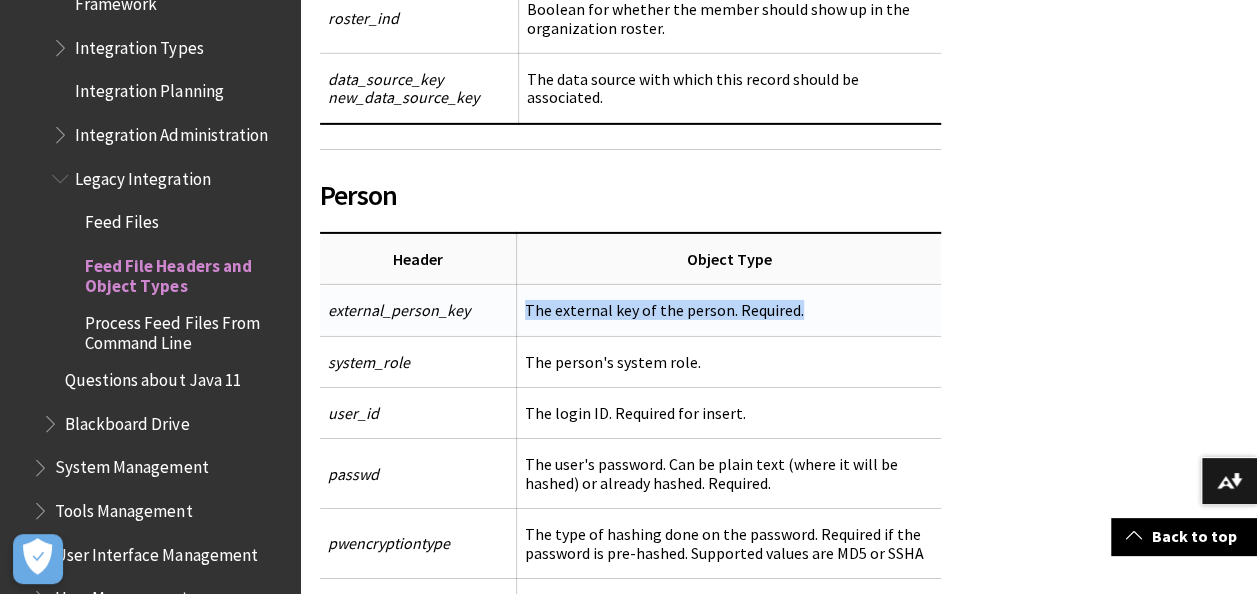 click on "The external key of the person. Required." at bounding box center [729, 310] 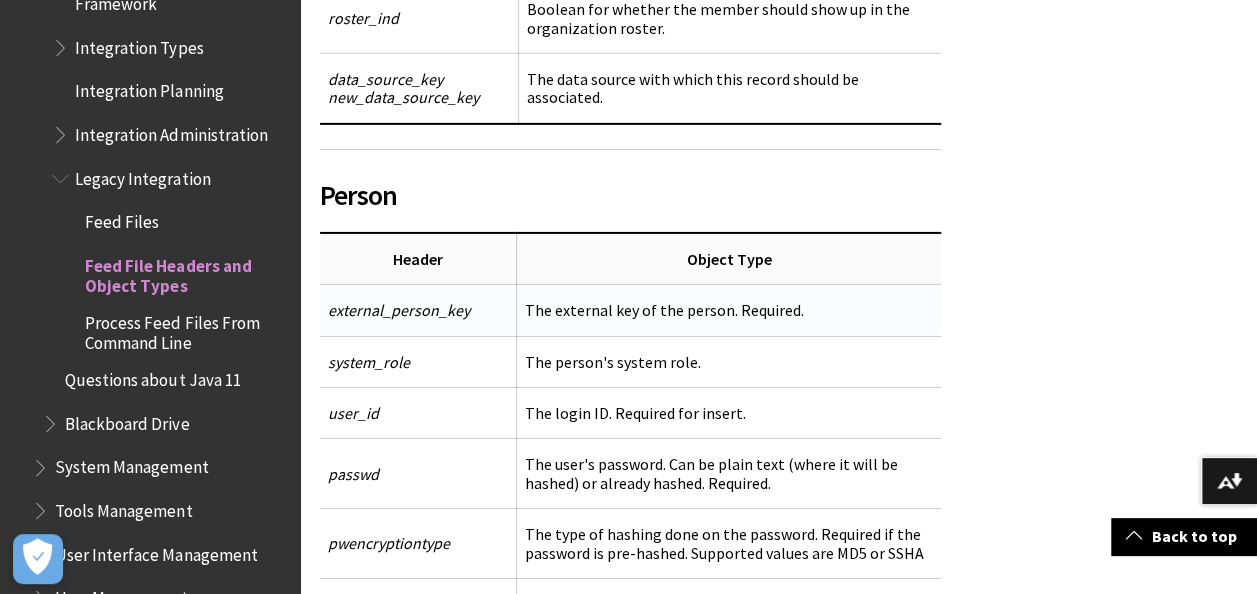 click on "external_person_key" at bounding box center (399, 310) 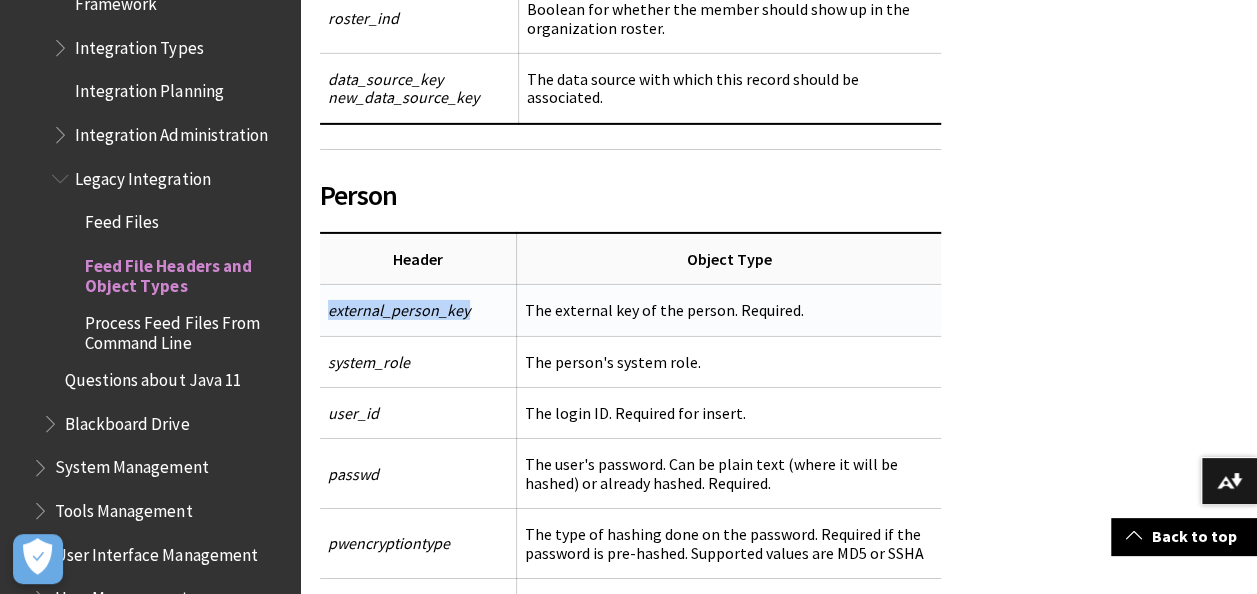click on "external_person_key" at bounding box center (399, 310) 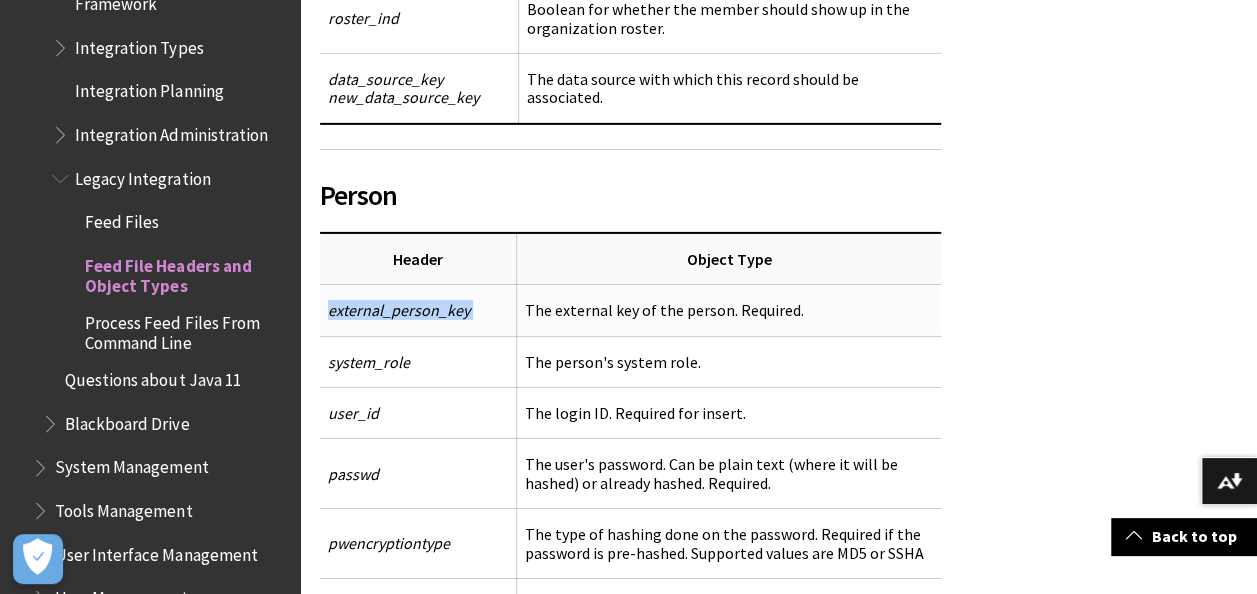 click on "external_person_key" at bounding box center [399, 310] 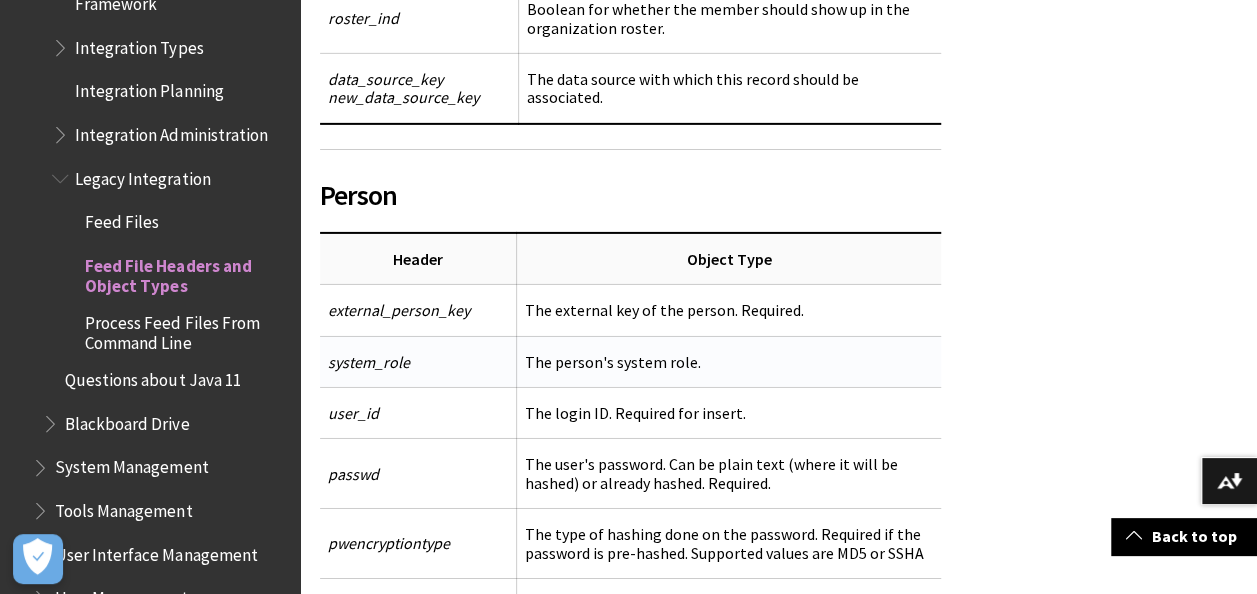 drag, startPoint x: 458, startPoint y: 191, endPoint x: 524, endPoint y: 216, distance: 70.5762 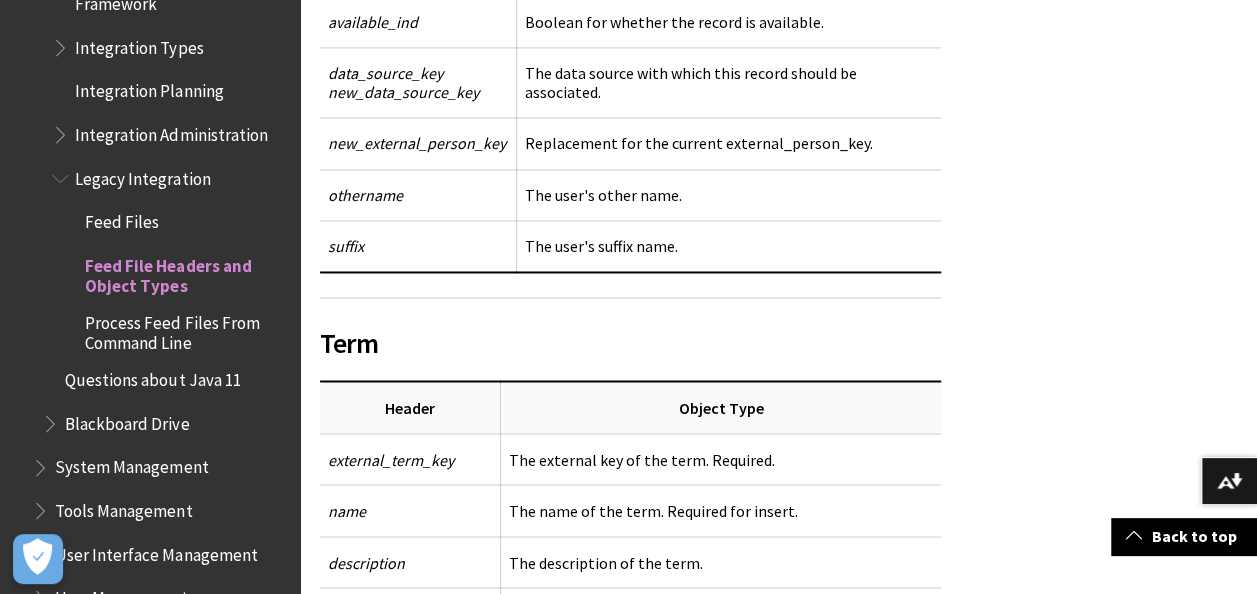 scroll, scrollTop: 12804, scrollLeft: 0, axis: vertical 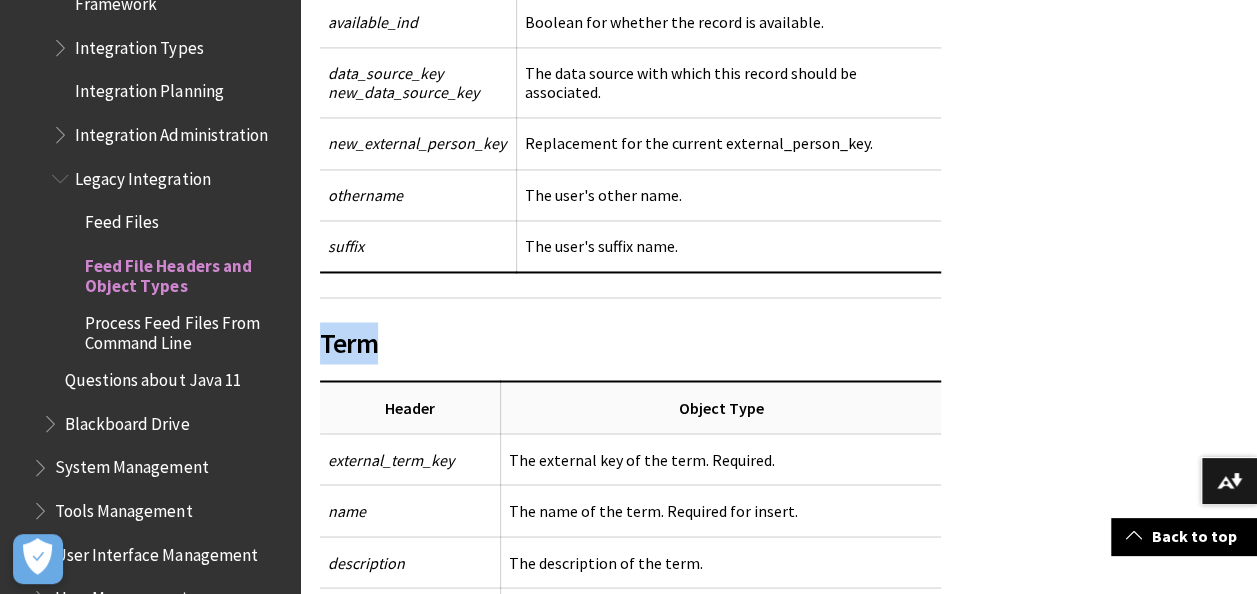click on "Term" at bounding box center (630, 343) 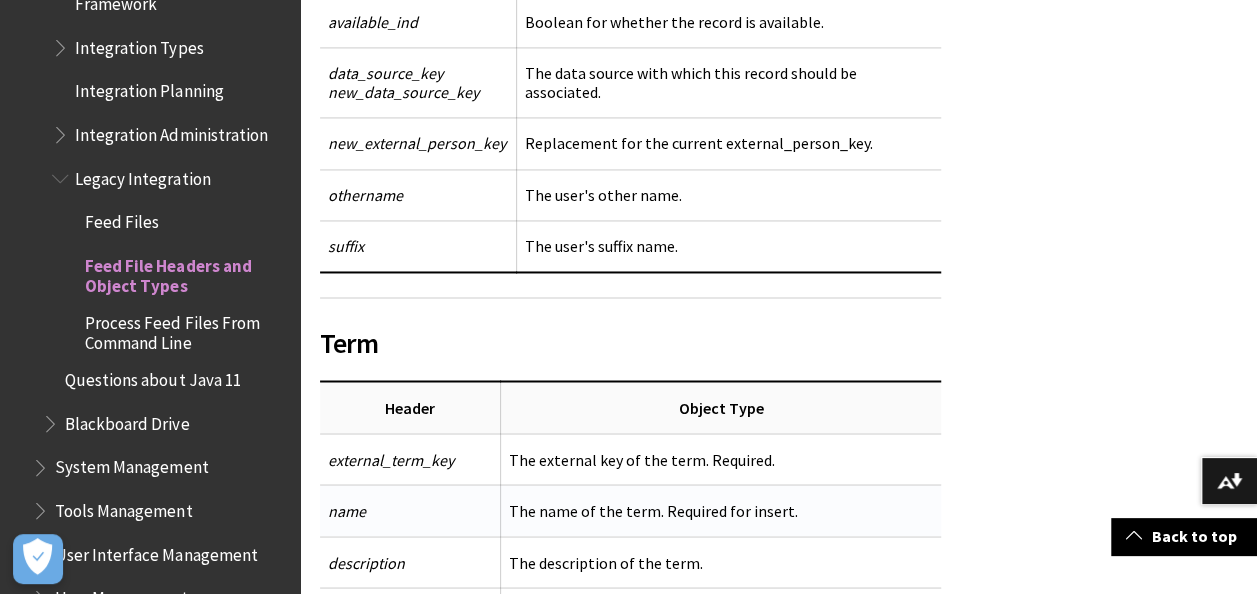 drag, startPoint x: 344, startPoint y: 212, endPoint x: 379, endPoint y: 364, distance: 155.97757 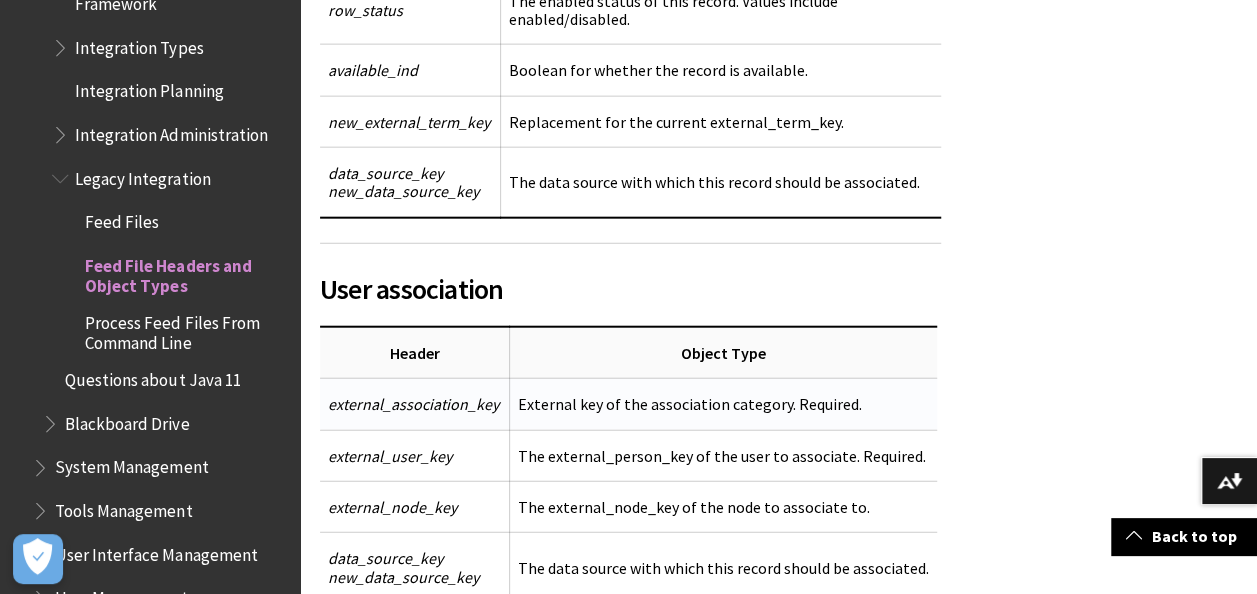 scroll, scrollTop: 13624, scrollLeft: 0, axis: vertical 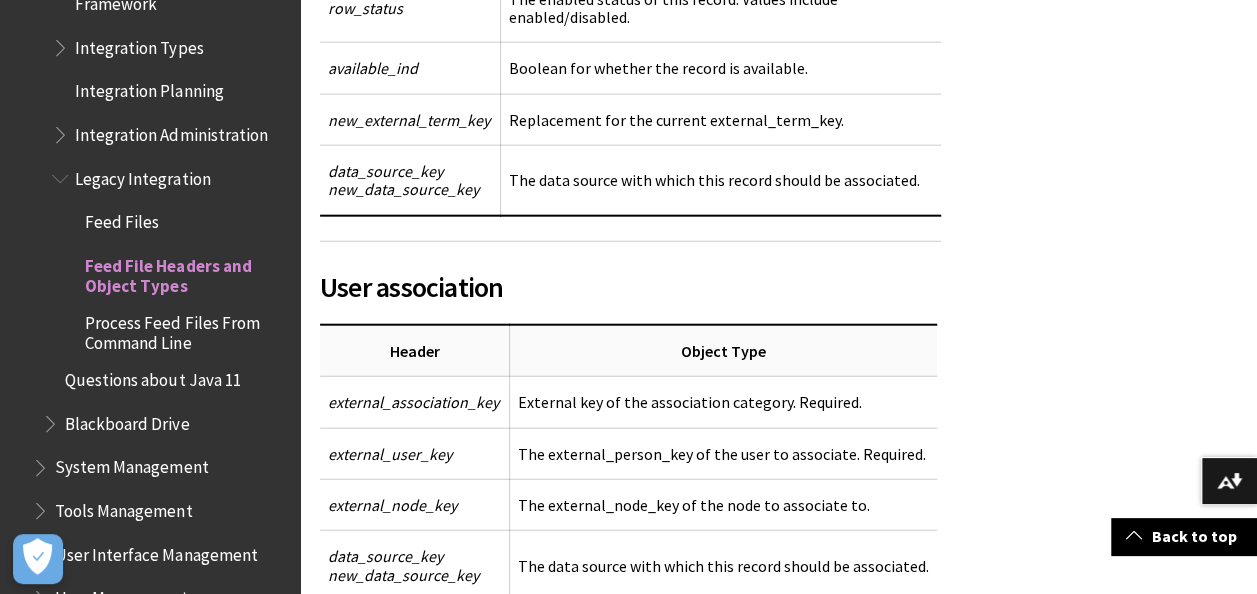click on "User association" at bounding box center [630, 287] 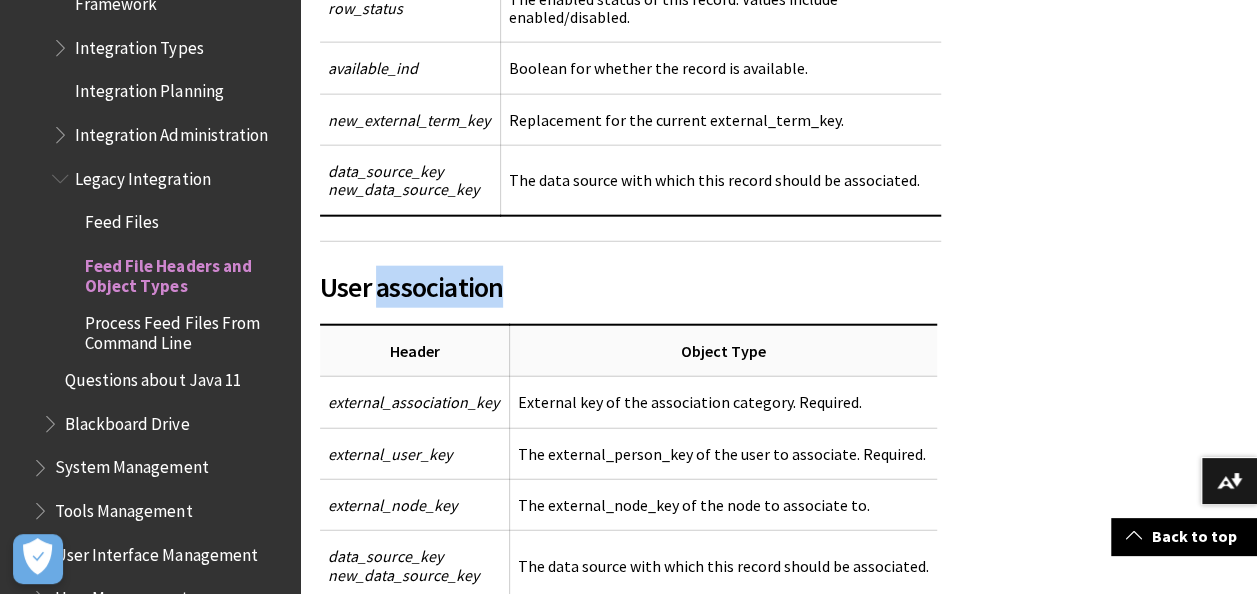 click on "User association" at bounding box center (630, 287) 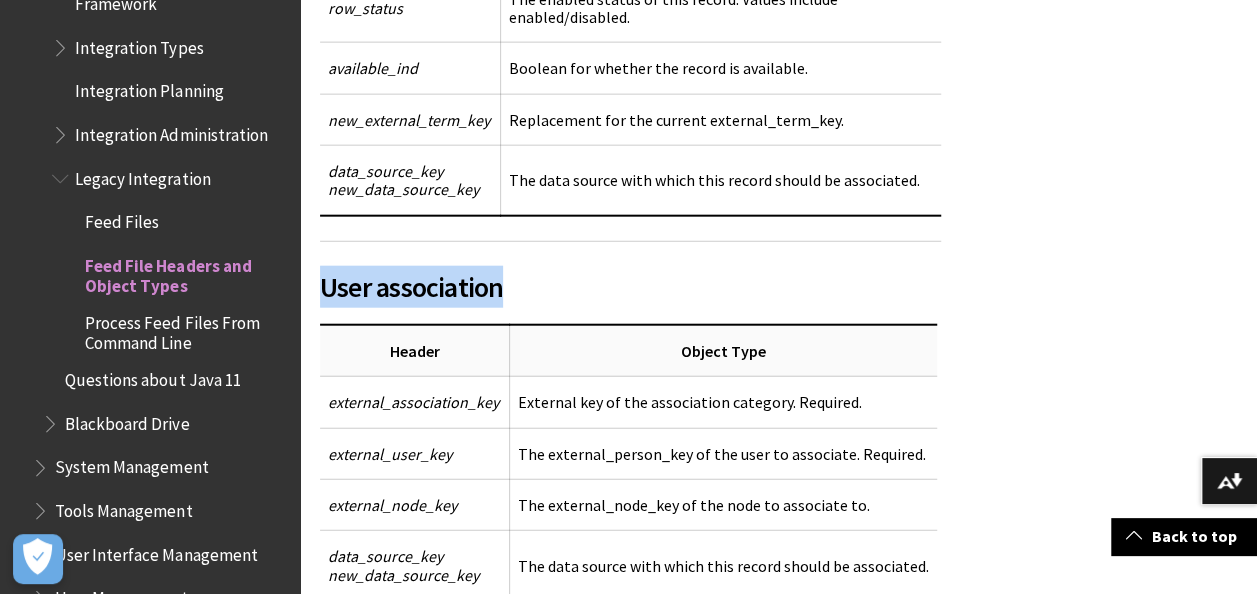 click on "User association" at bounding box center [630, 287] 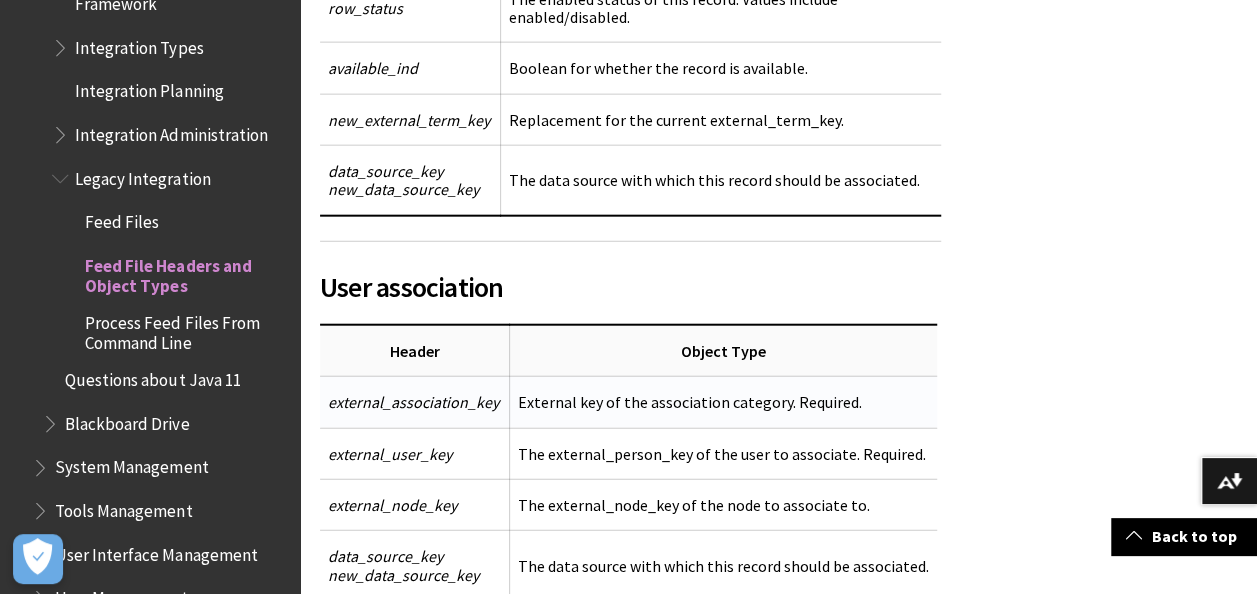 drag, startPoint x: 425, startPoint y: 162, endPoint x: 422, endPoint y: 280, distance: 118.03813 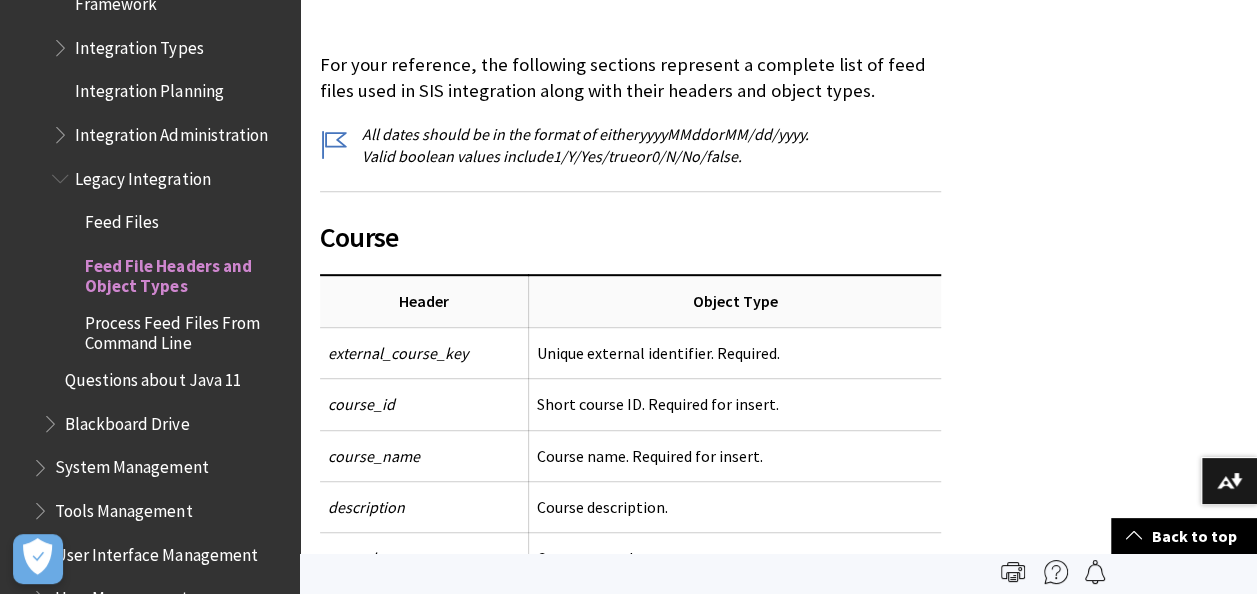 scroll, scrollTop: 424, scrollLeft: 0, axis: vertical 